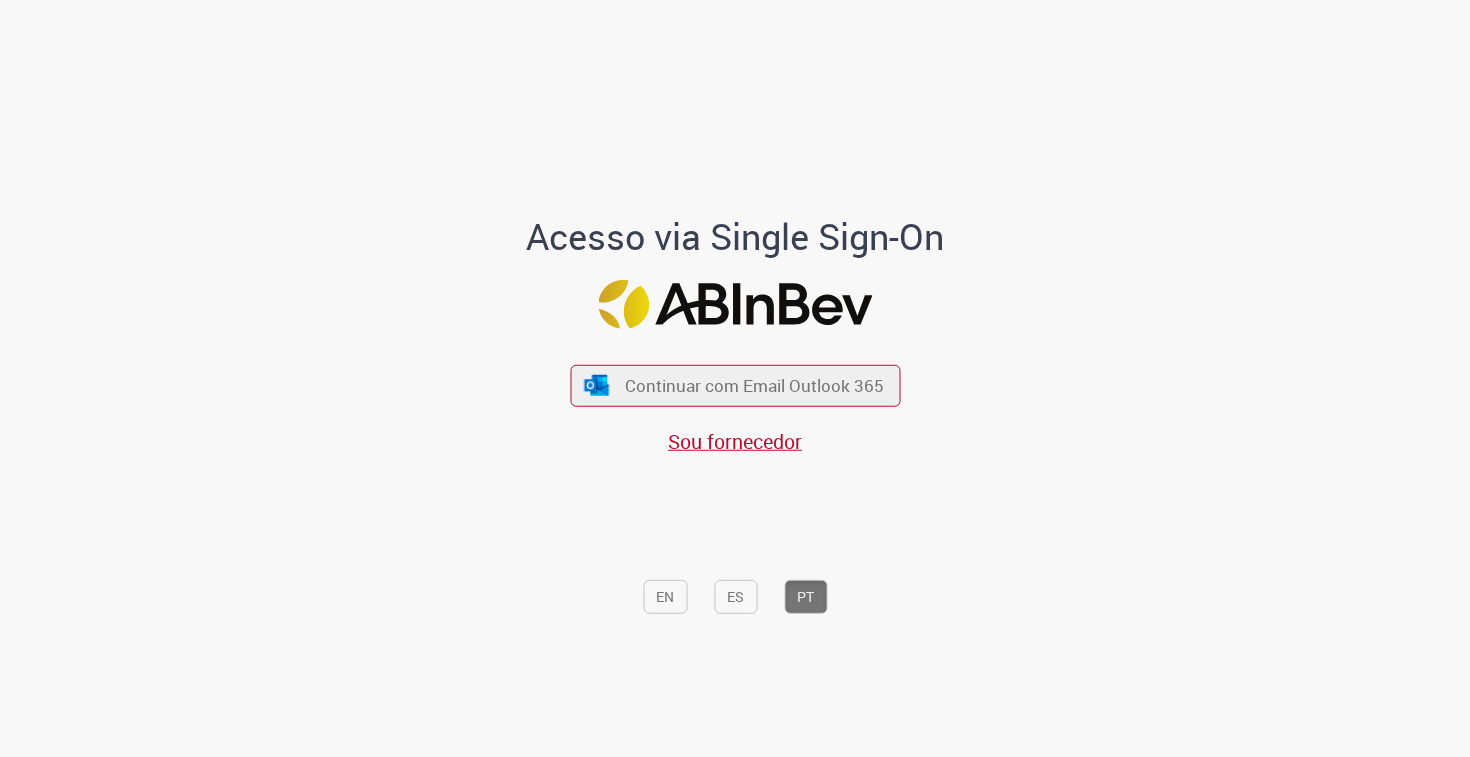 scroll, scrollTop: 0, scrollLeft: 0, axis: both 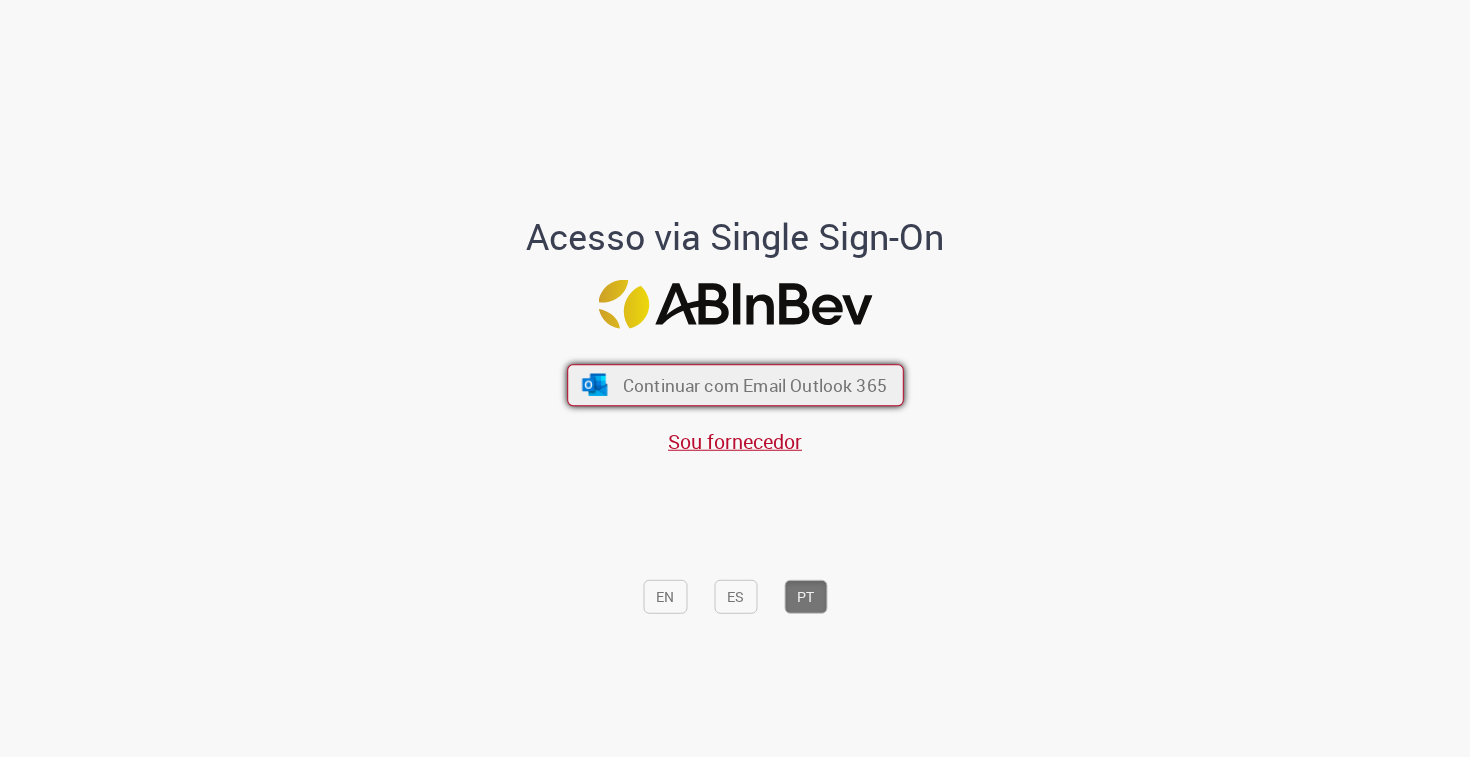click on "Continuar com Email Outlook 365" at bounding box center (754, 385) 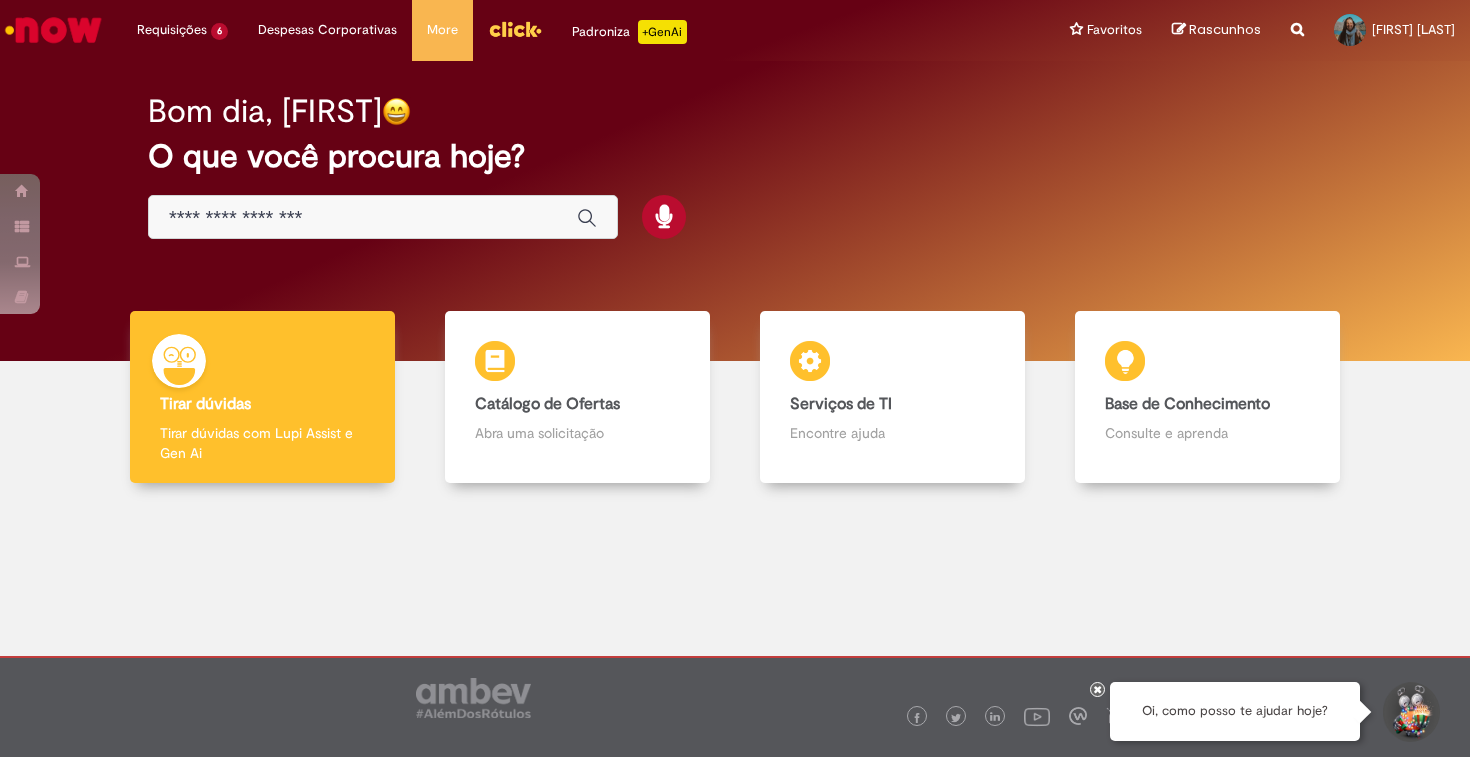 scroll, scrollTop: 0, scrollLeft: 0, axis: both 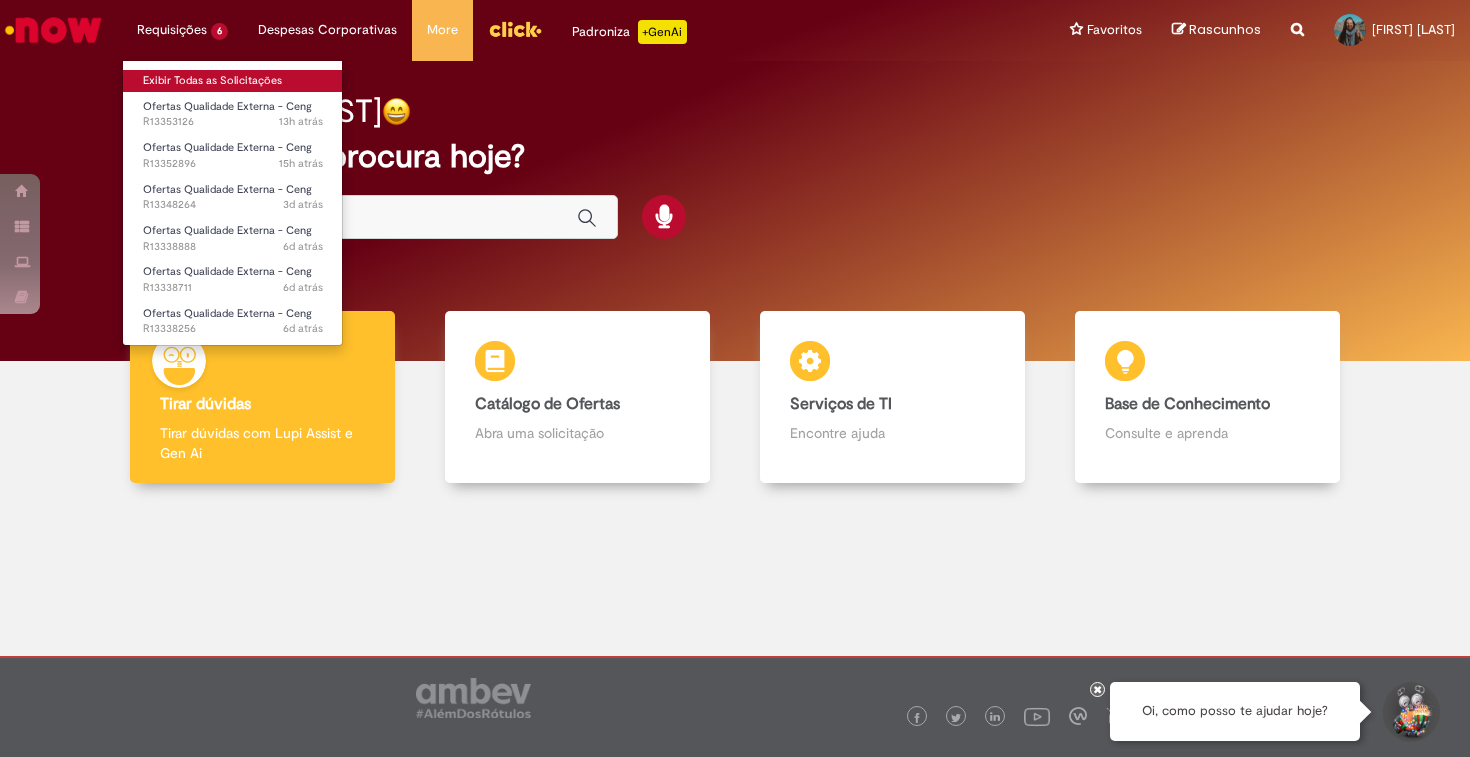 click on "Exibir Todas as Solicitações" at bounding box center (233, 81) 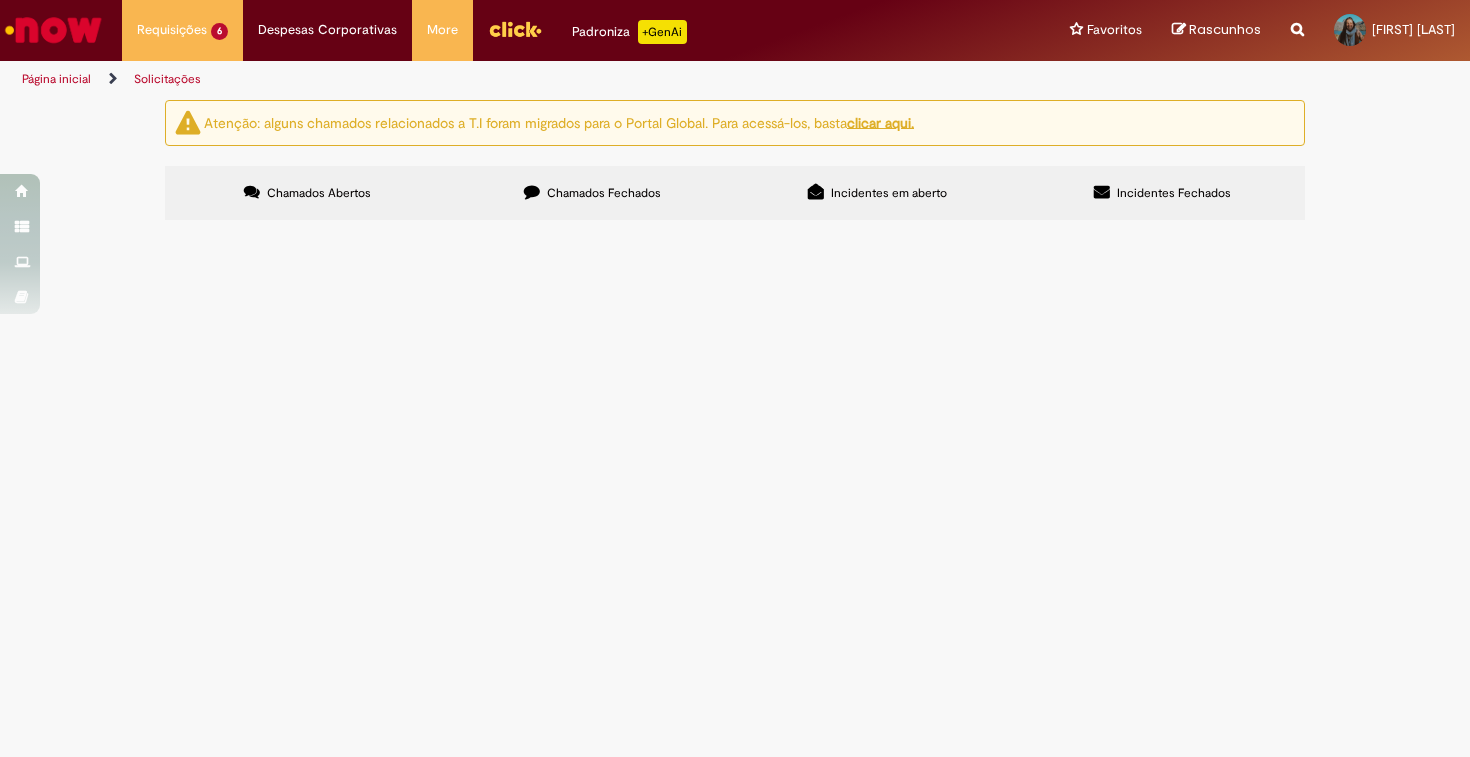 click on "Solicito a invalidação do chamado por se enquadrar no item J do padrão de expurgo." at bounding box center (0, 0) 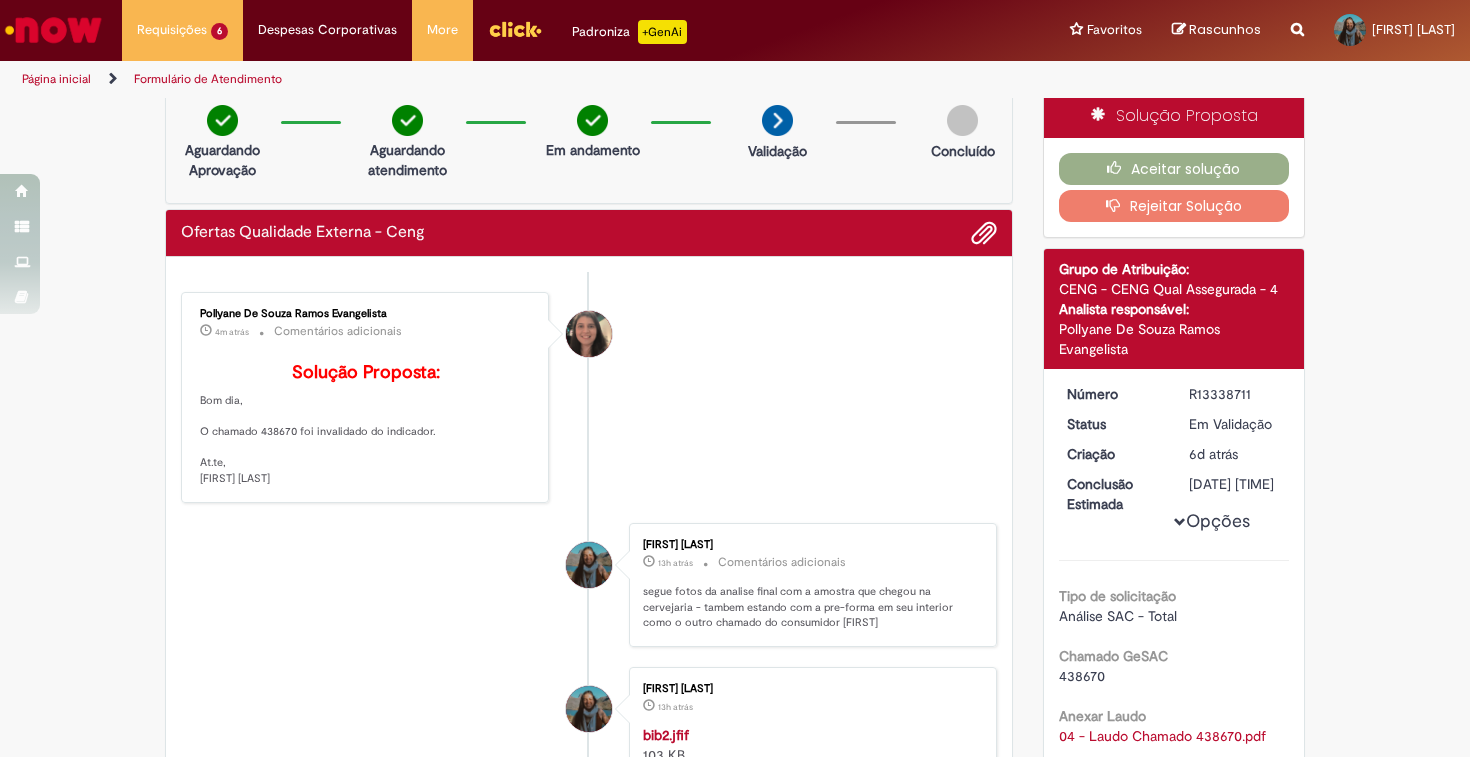 scroll, scrollTop: 1, scrollLeft: 0, axis: vertical 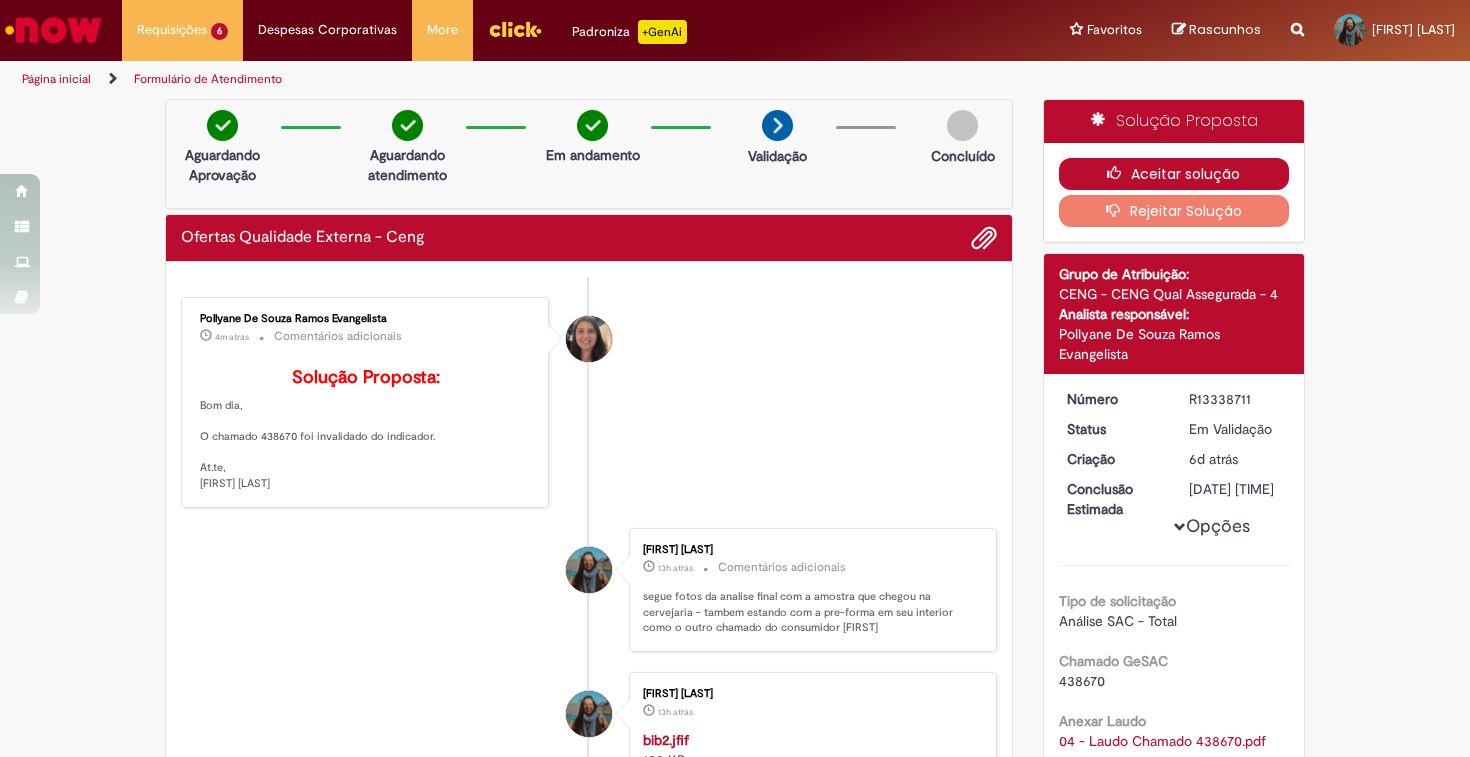 click on "Aceitar solução" at bounding box center [1174, 174] 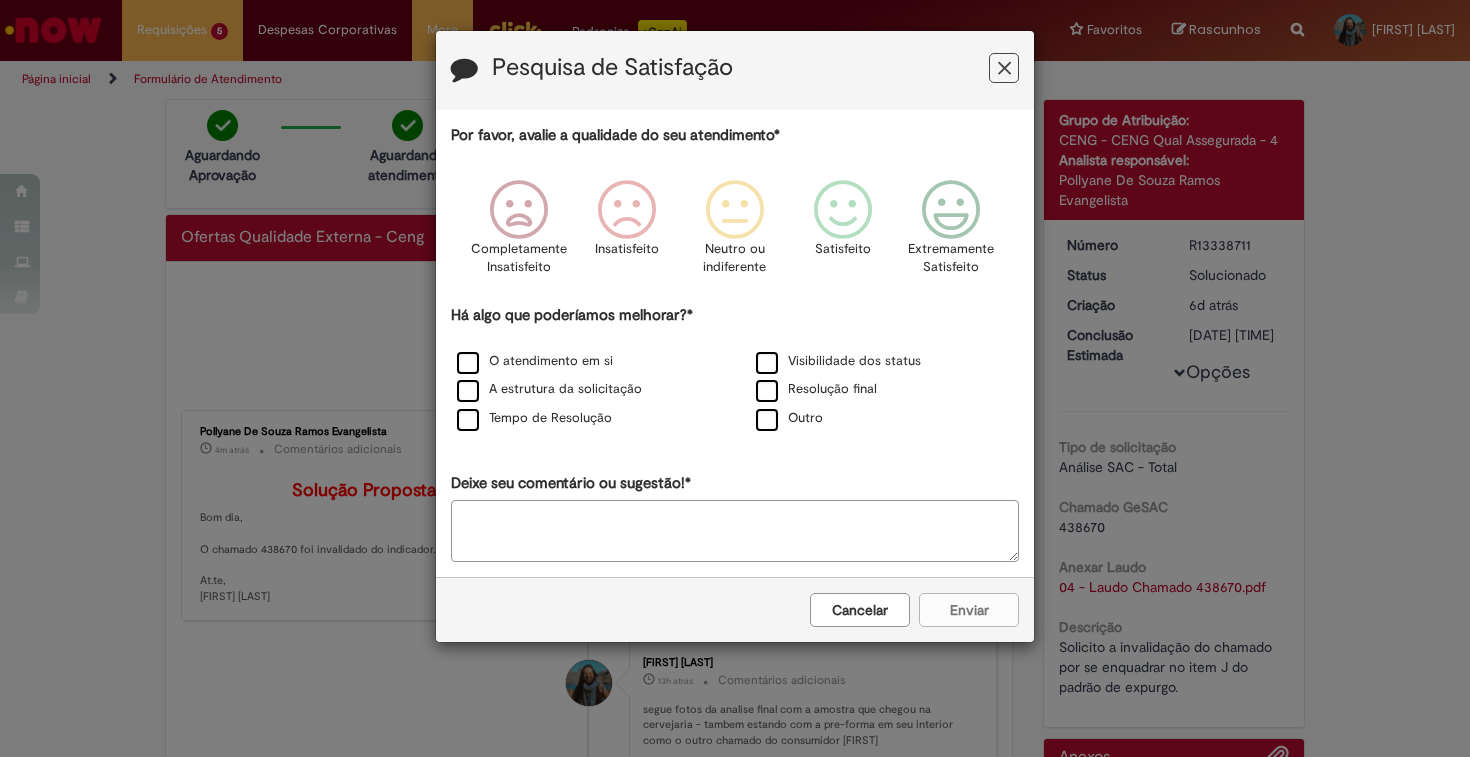 drag, startPoint x: 1013, startPoint y: 60, endPoint x: 992, endPoint y: 69, distance: 22.847319 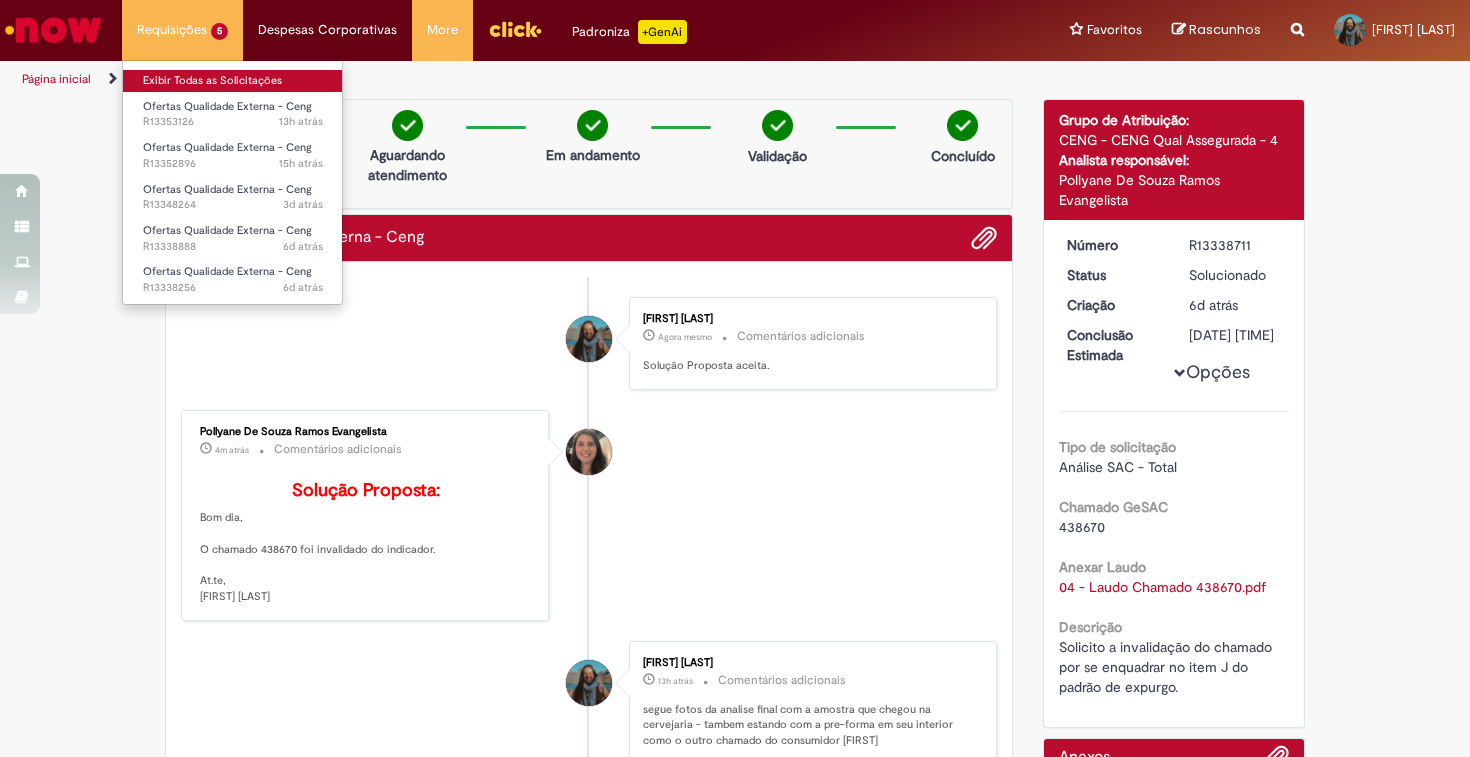 click on "Exibir Todas as Solicitações" at bounding box center [233, 81] 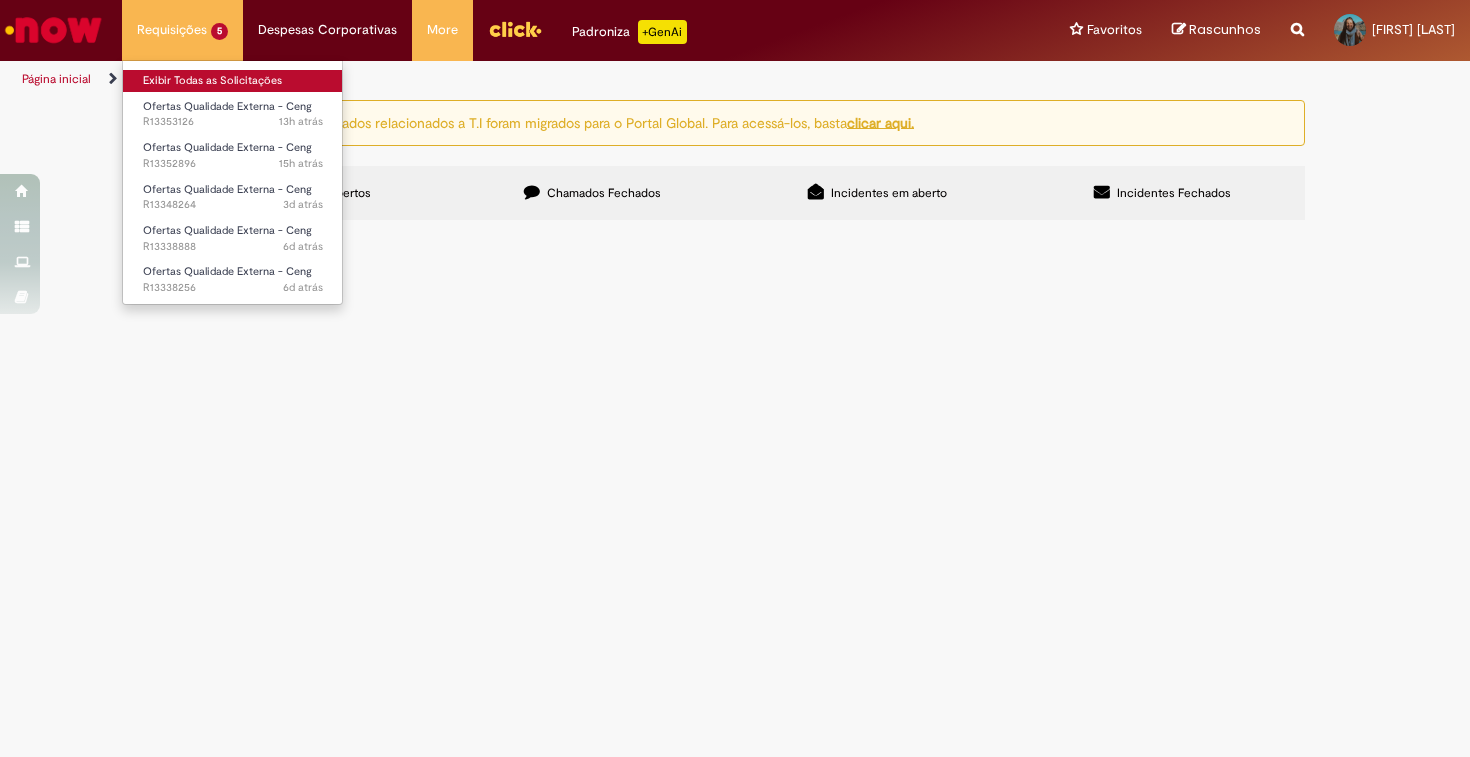 scroll, scrollTop: 0, scrollLeft: 0, axis: both 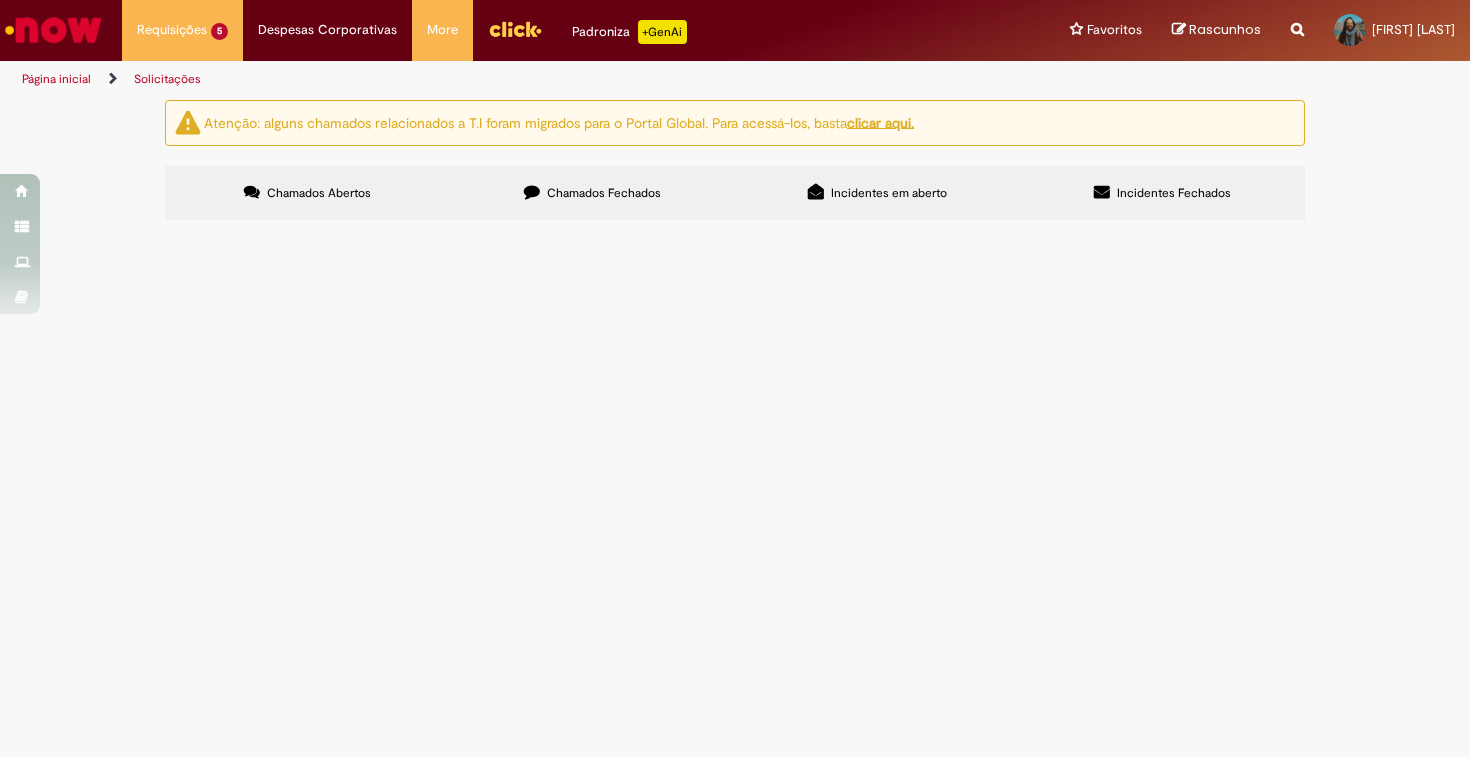 click on "Solicito a invalidação do chamado por se enquadrar no item J de expurgo." at bounding box center (0, 0) 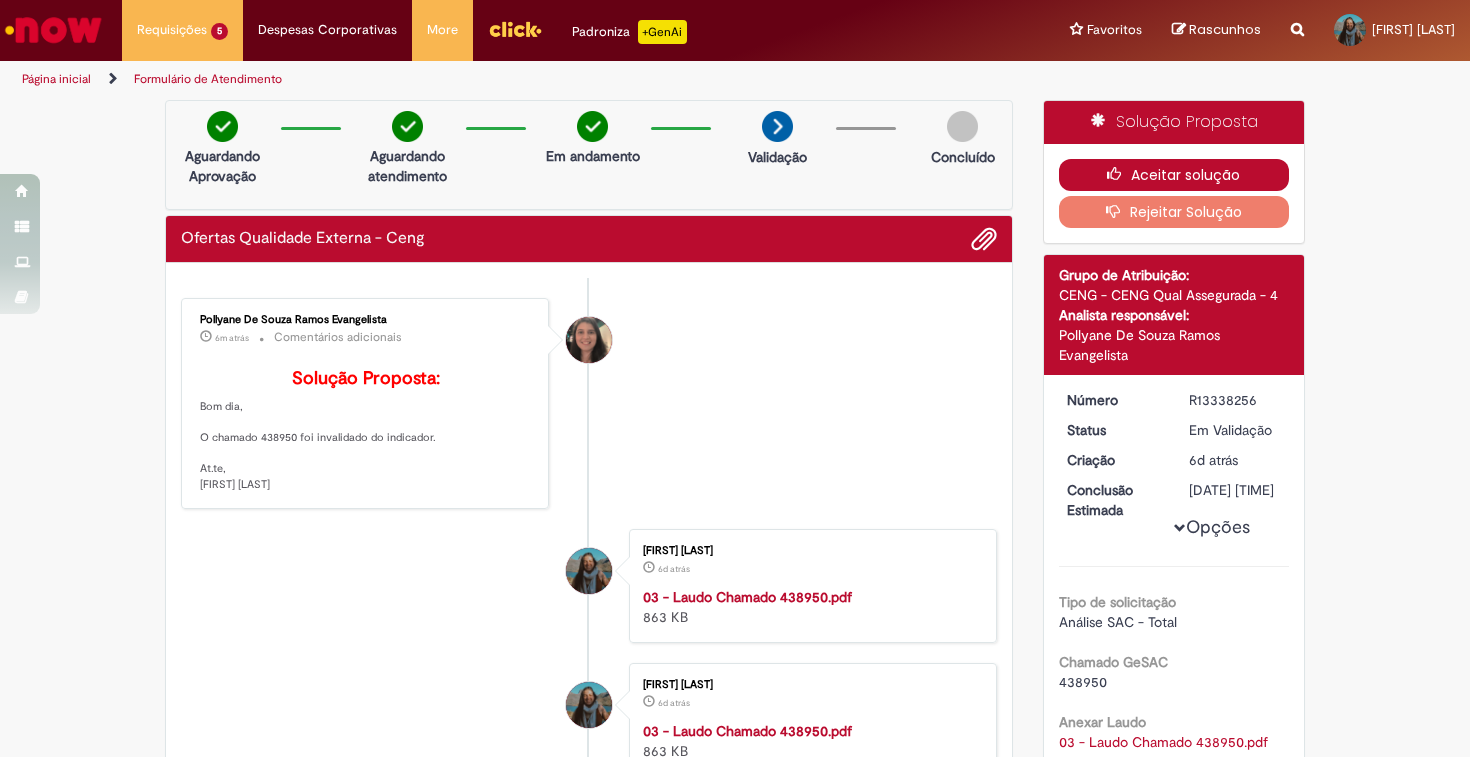 click at bounding box center (1119, 174) 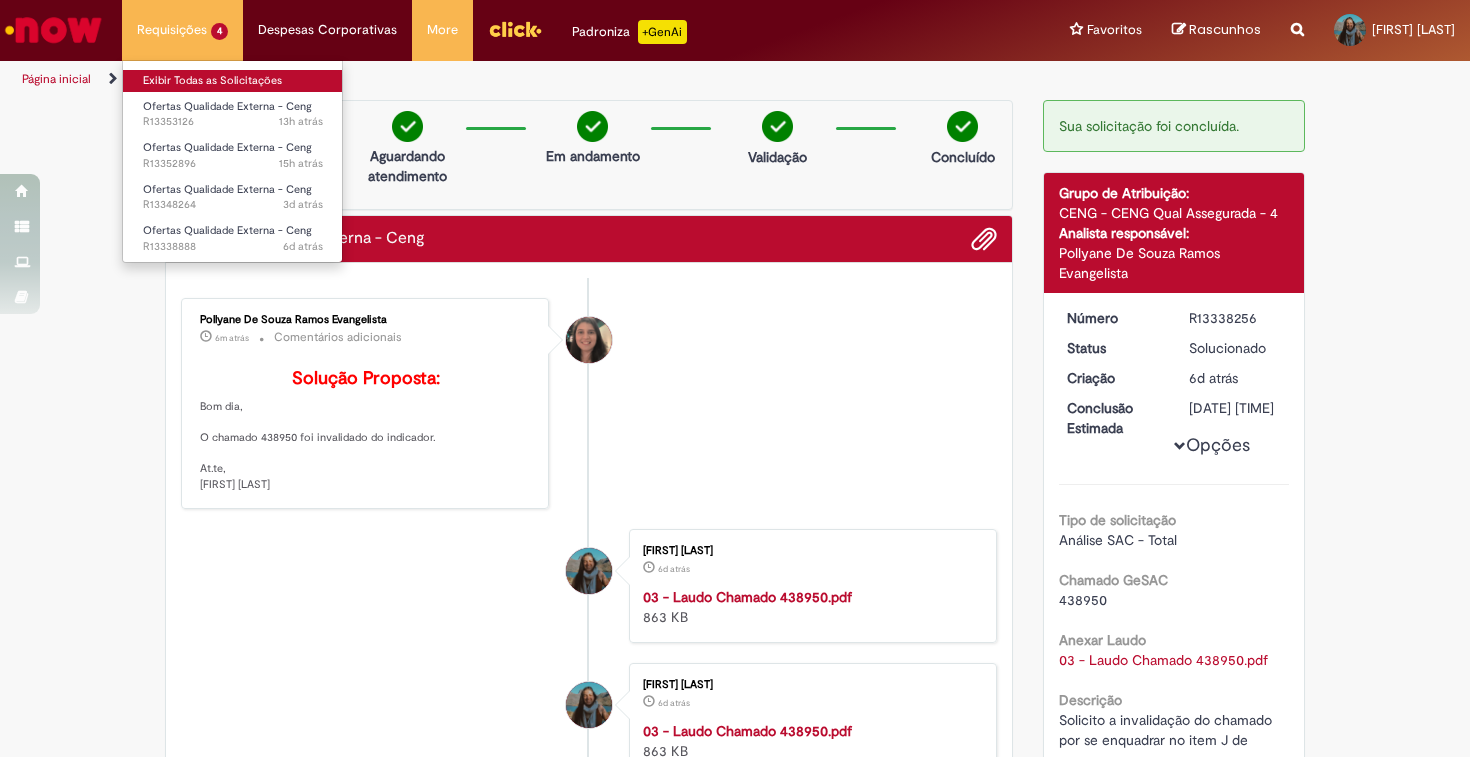click on "Exibir Todas as Solicitações" at bounding box center (233, 81) 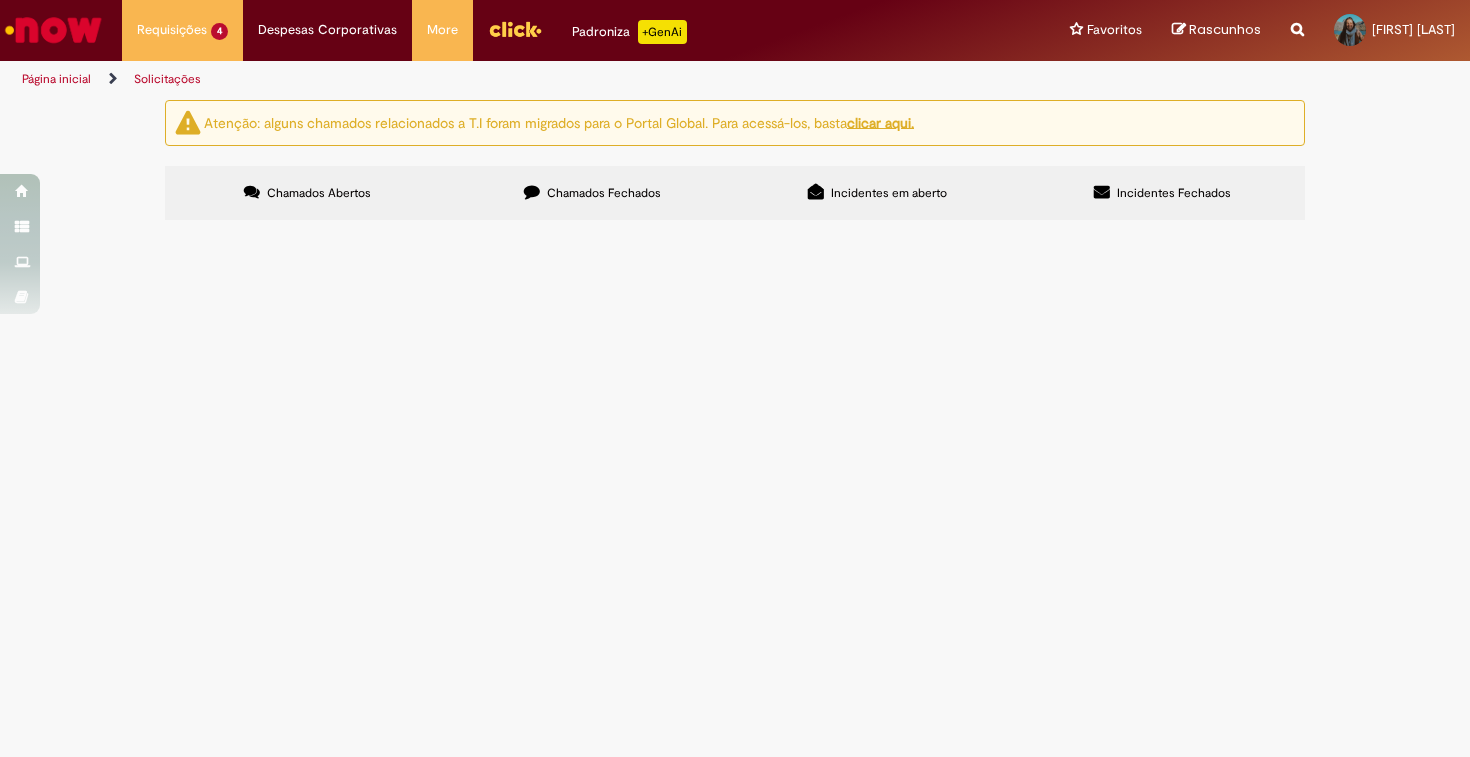 click on "Solicito a invalidação do chamado por se enquadrar no item J de expurgo." at bounding box center (0, 0) 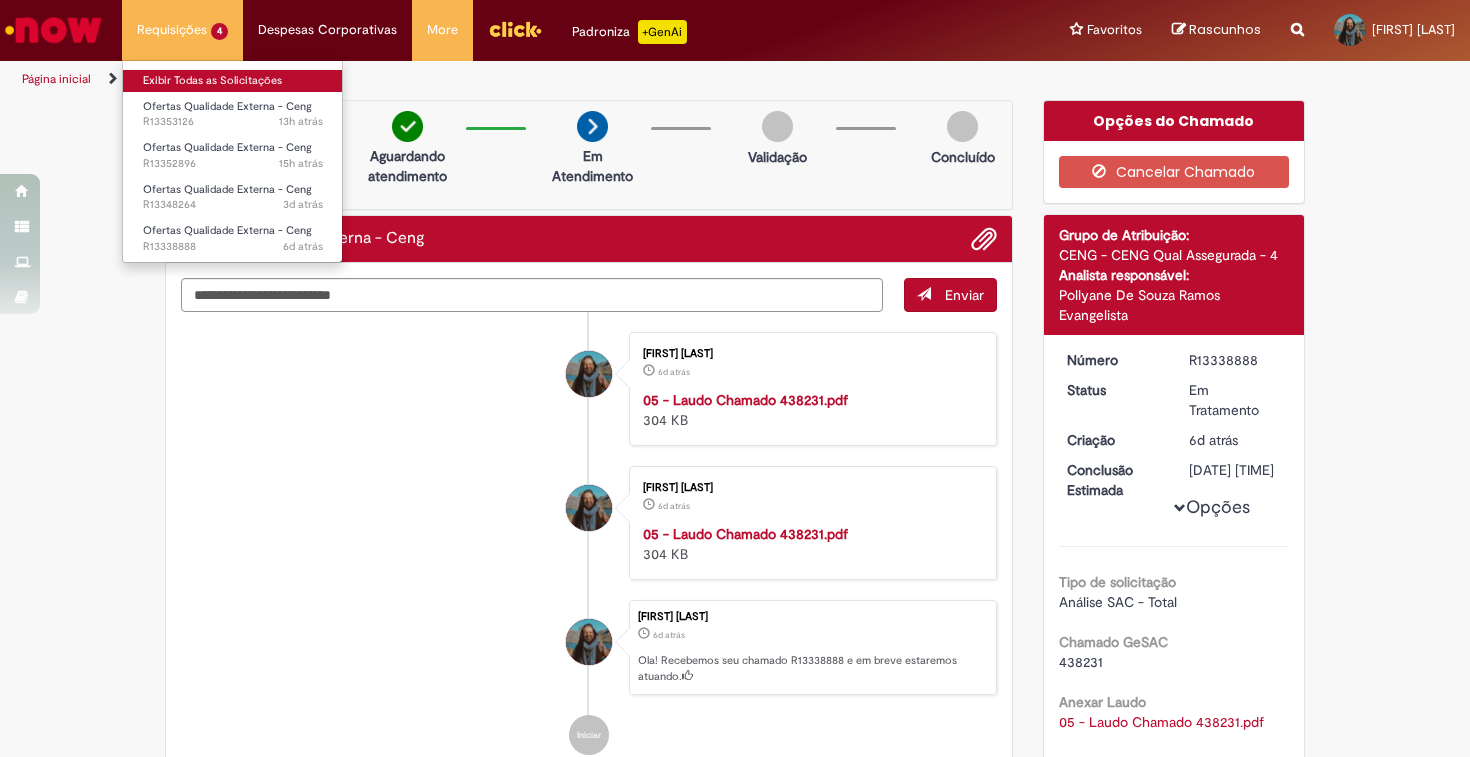 click on "Exibir Todas as Solicitações" at bounding box center [233, 81] 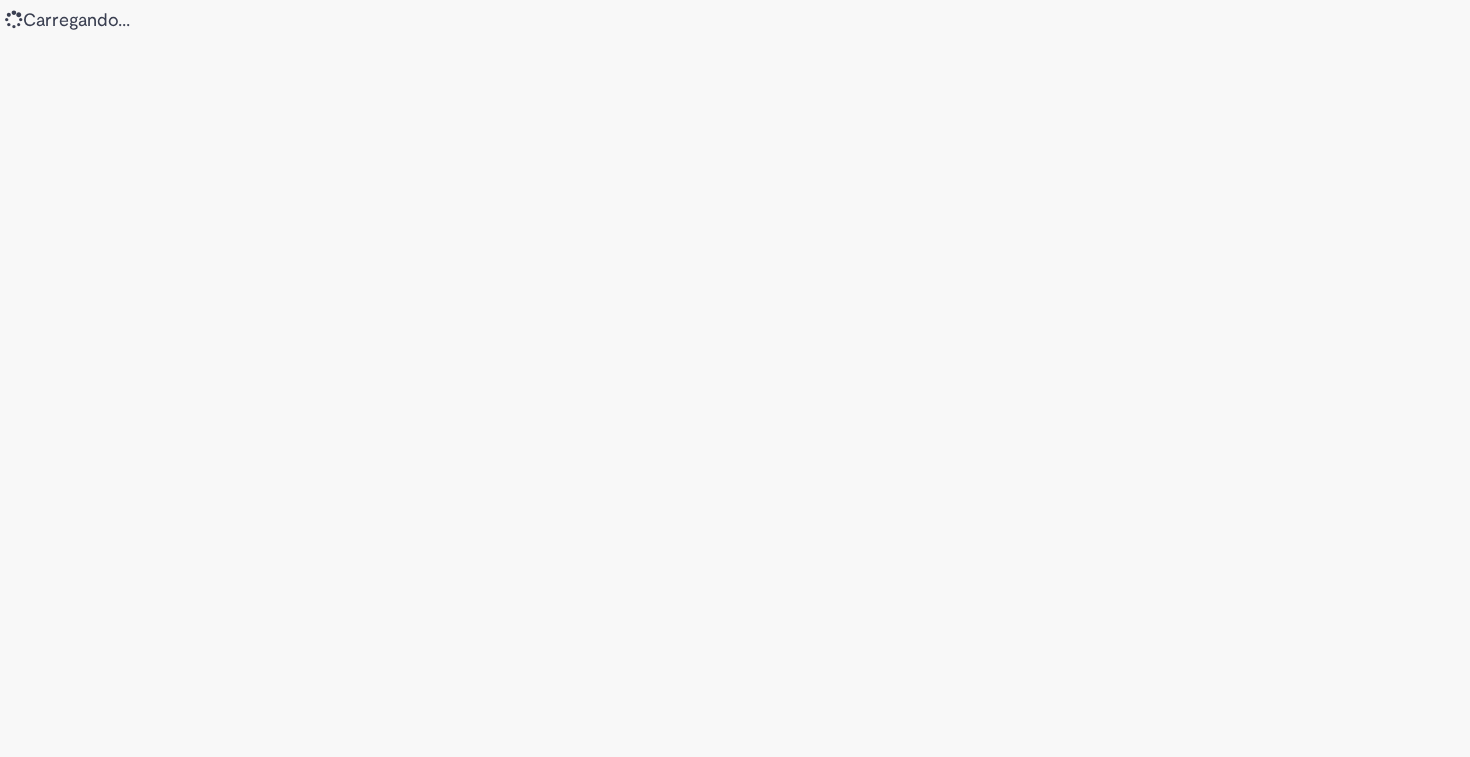 scroll, scrollTop: 0, scrollLeft: 0, axis: both 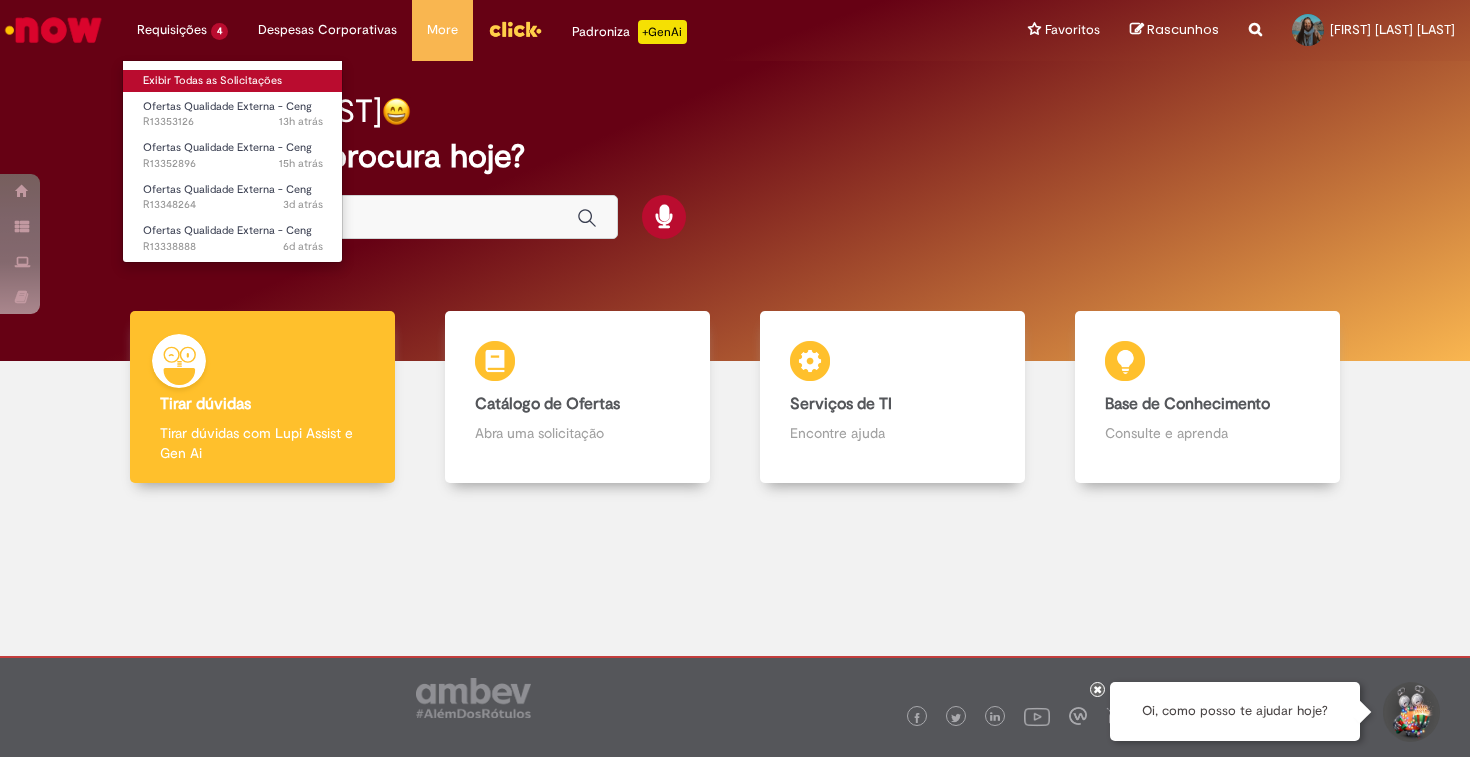 click on "Exibir Todas as Solicitações" at bounding box center [233, 81] 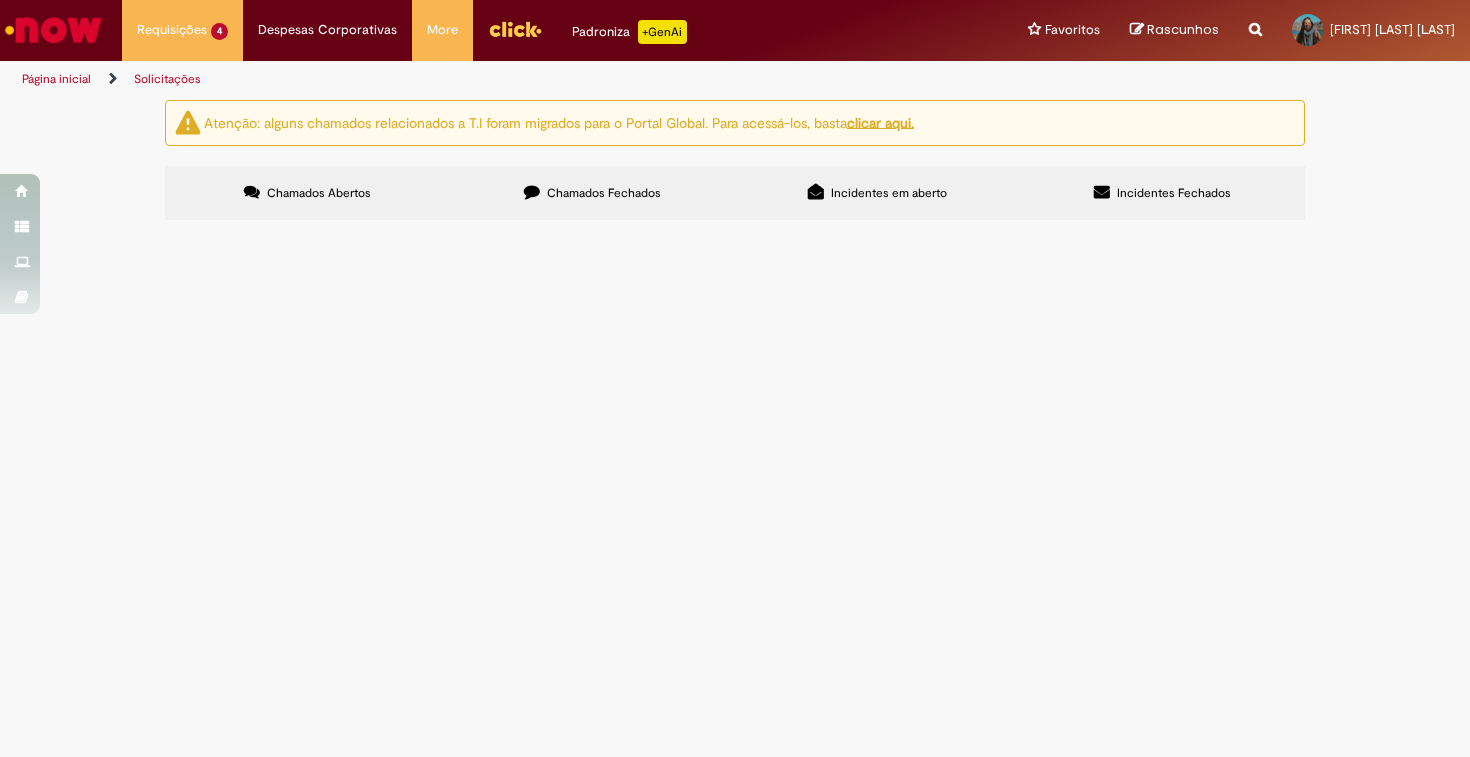 click on "Solicito a invalidação do chamado por se enquadrar no item J de expurgo." at bounding box center [0, 0] 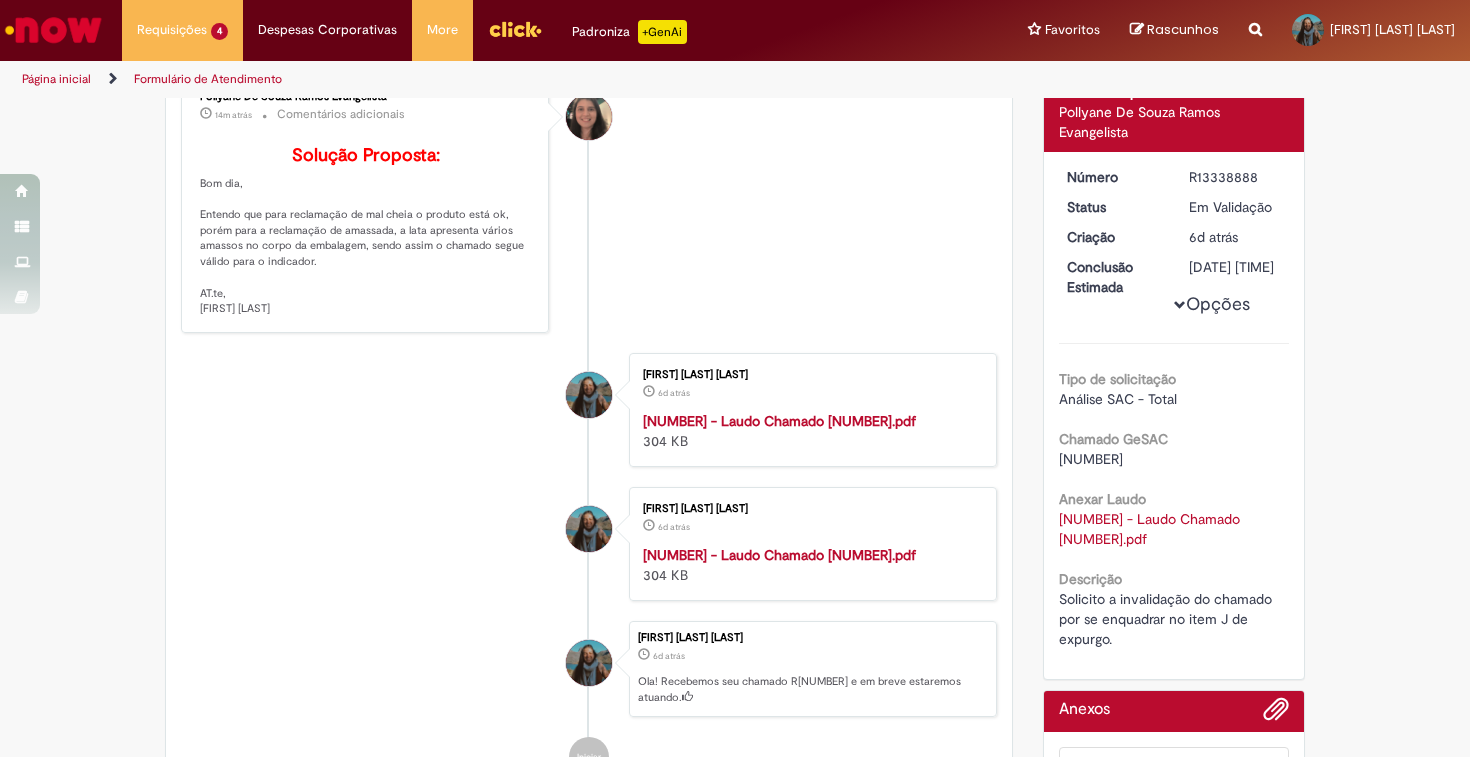 scroll, scrollTop: 225, scrollLeft: 0, axis: vertical 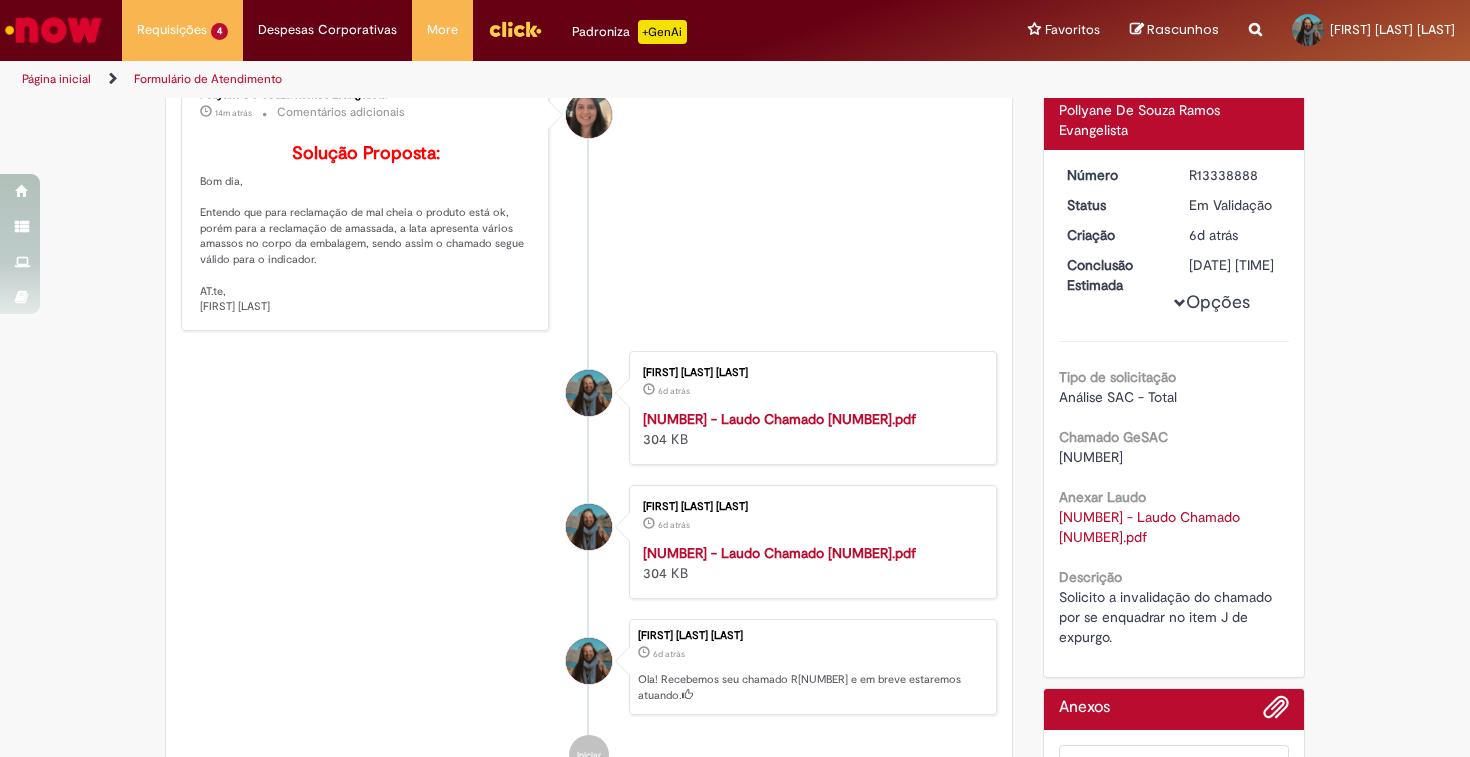 click on "05 - Laudo Chamado 438231.pdf" at bounding box center [779, 419] 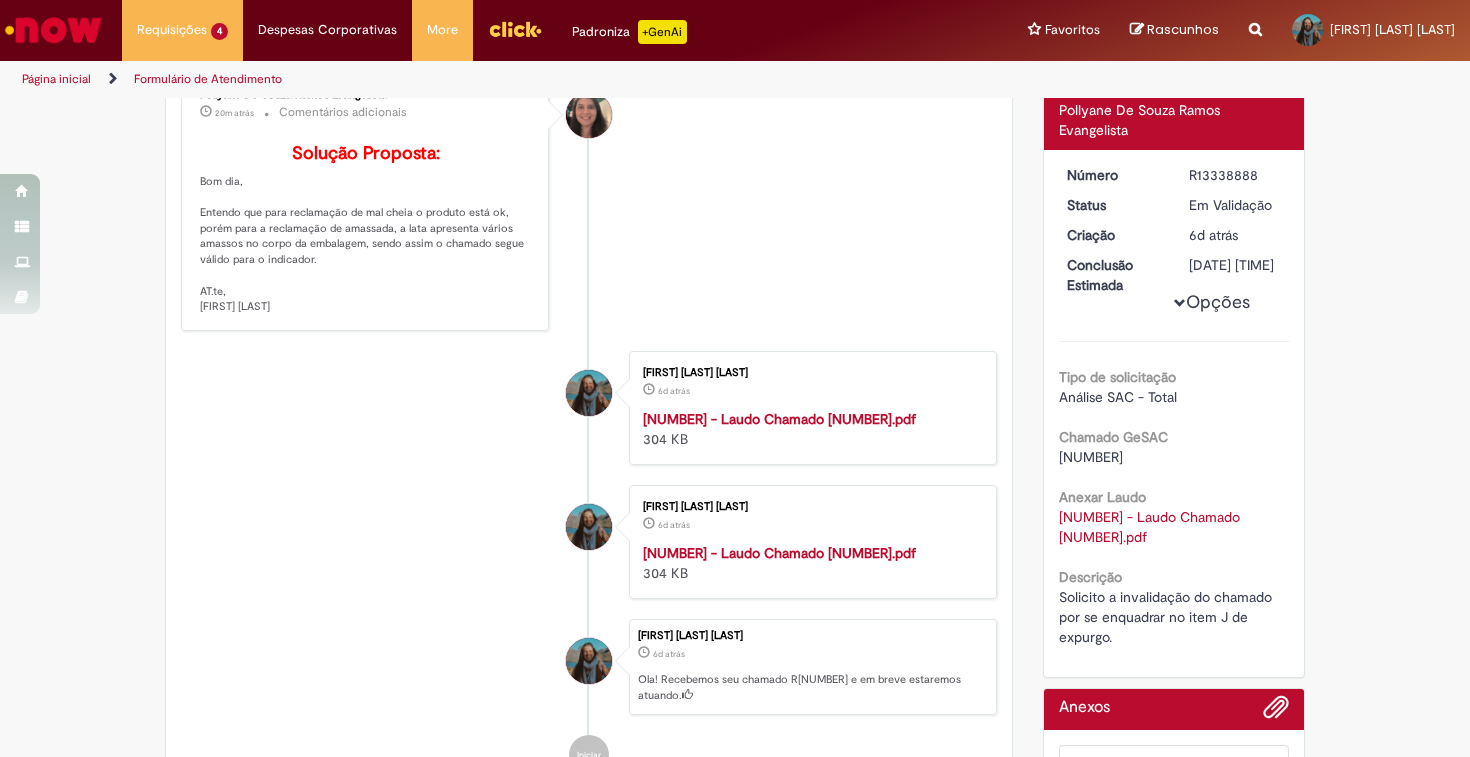 click on "05 - Laudo Chamado 438231.pdf" at bounding box center (779, 419) 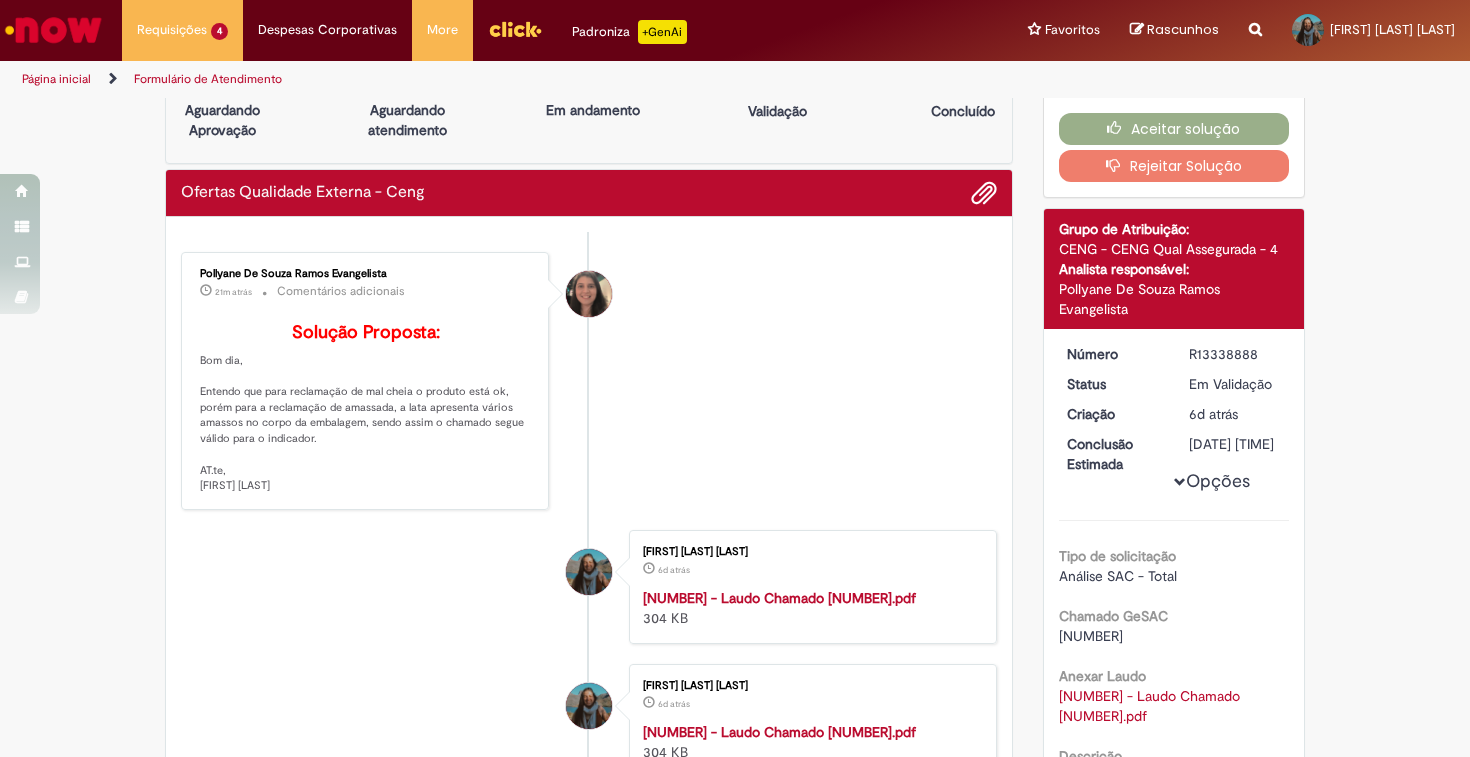 scroll, scrollTop: 0, scrollLeft: 0, axis: both 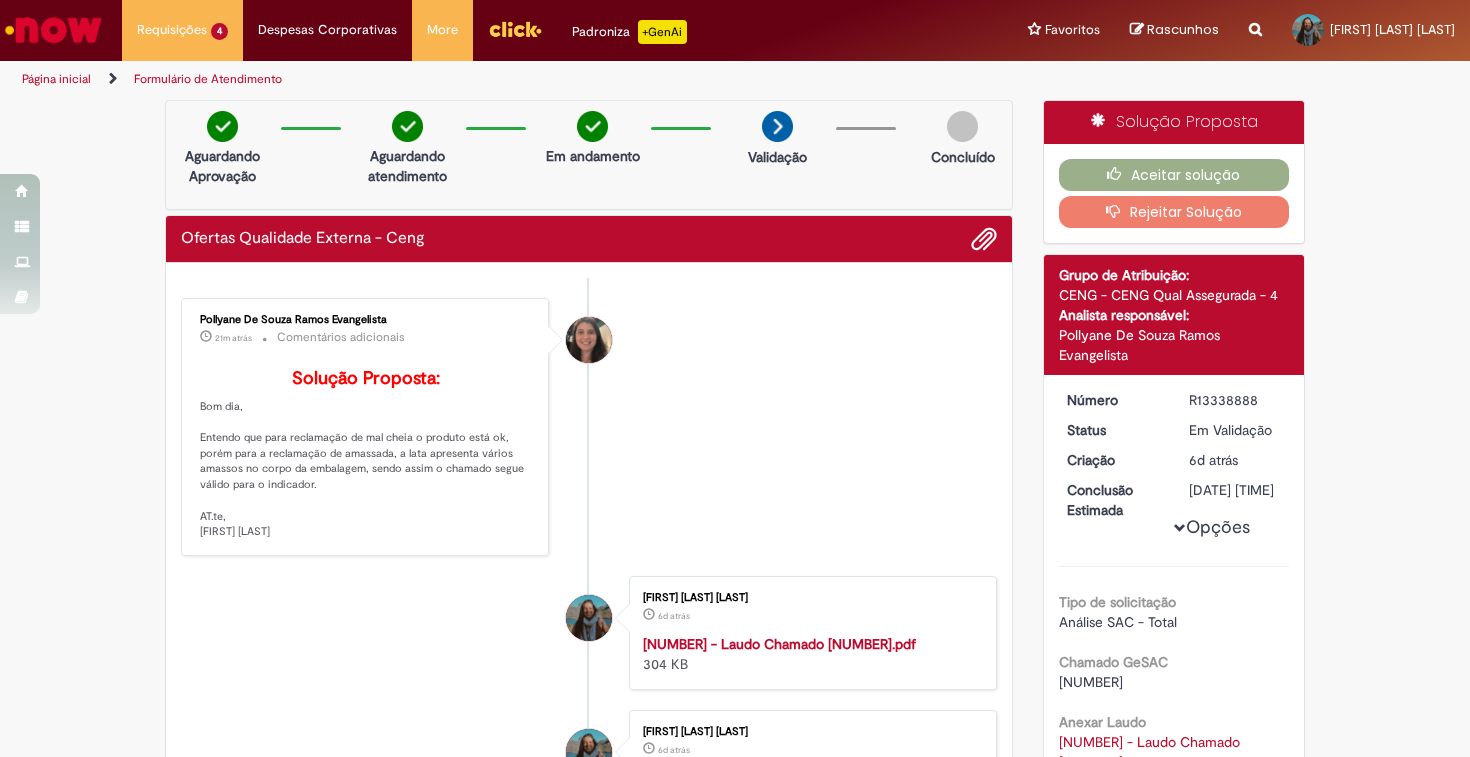 click on "Rejeitar Solução" at bounding box center [1174, 212] 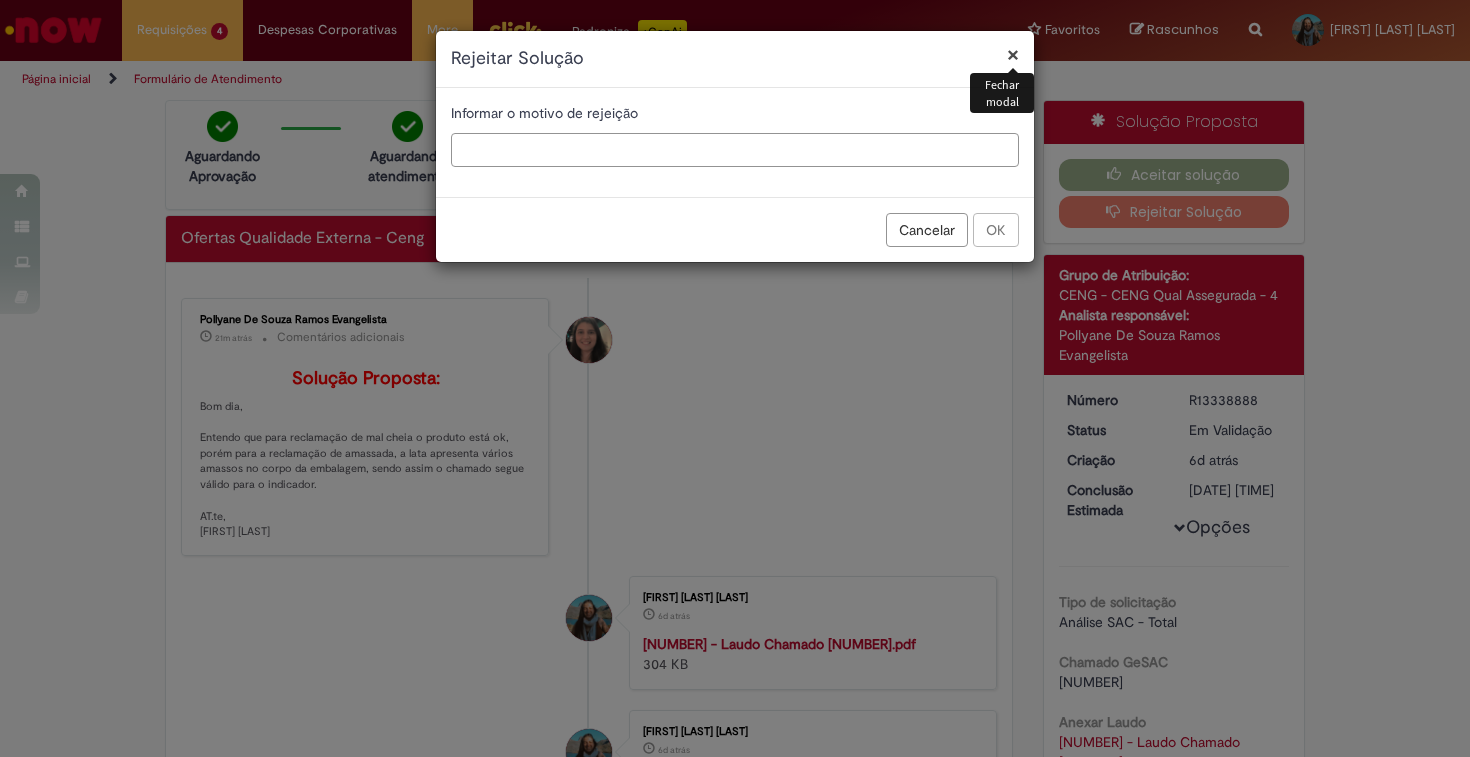 click at bounding box center (735, 150) 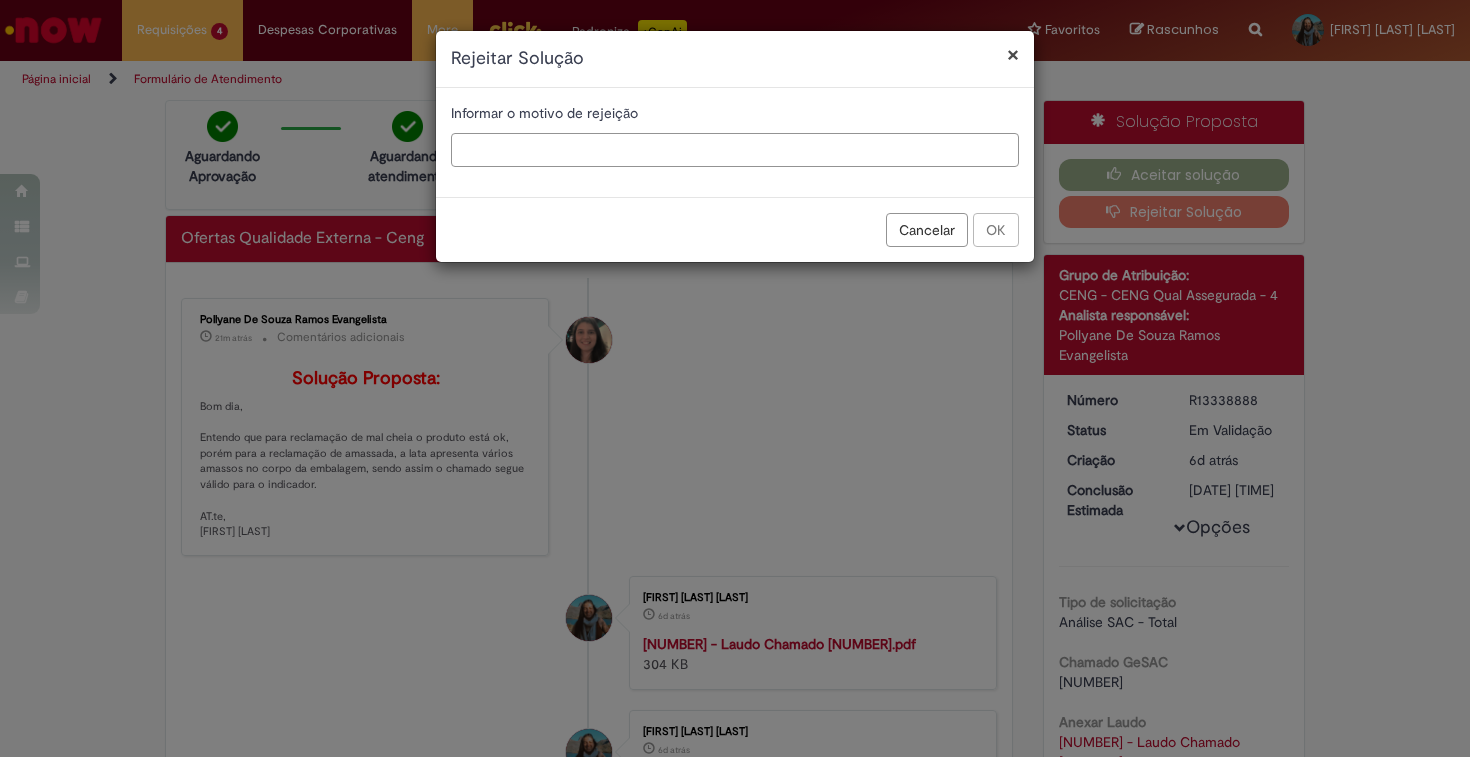 type on "*" 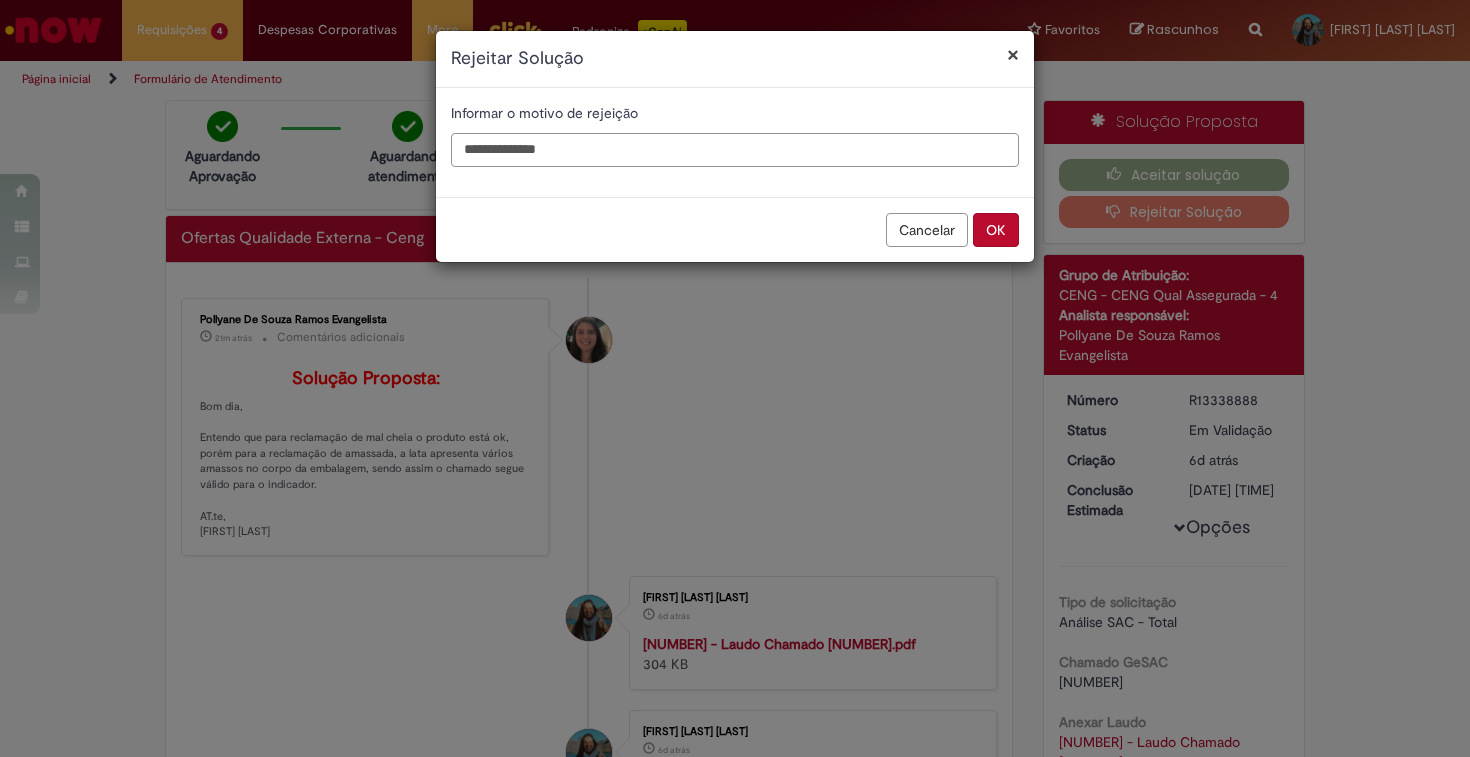 type on "**********" 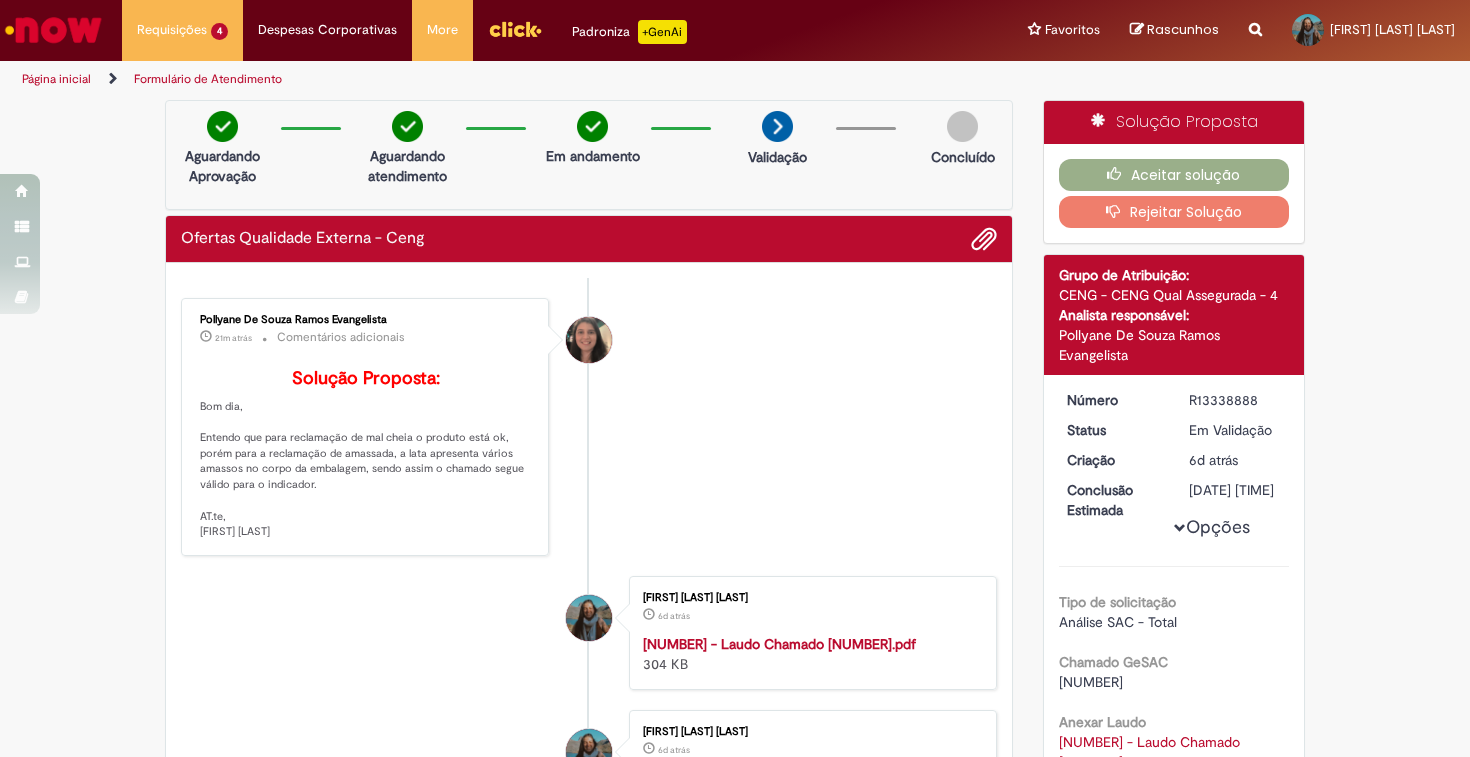 type 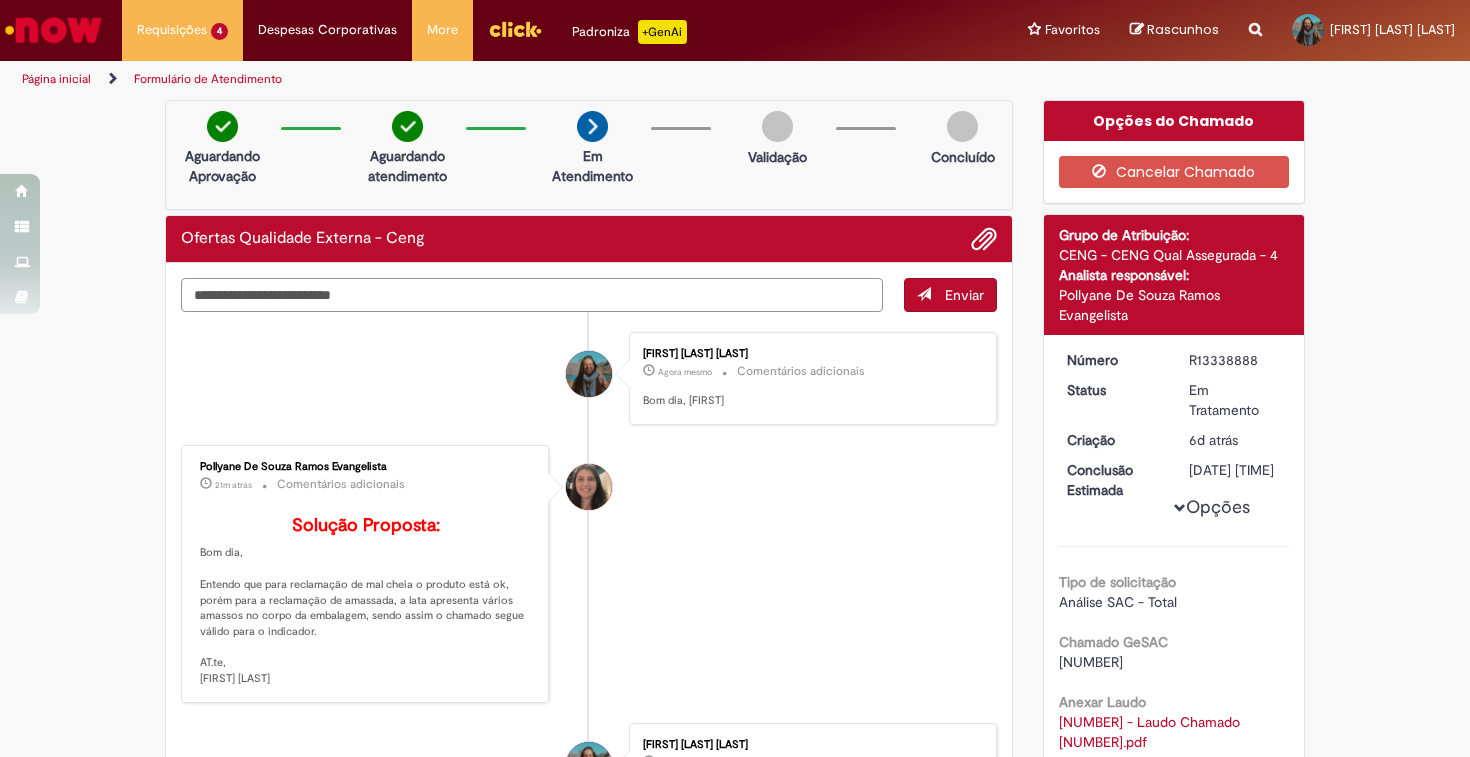 click at bounding box center (532, 295) 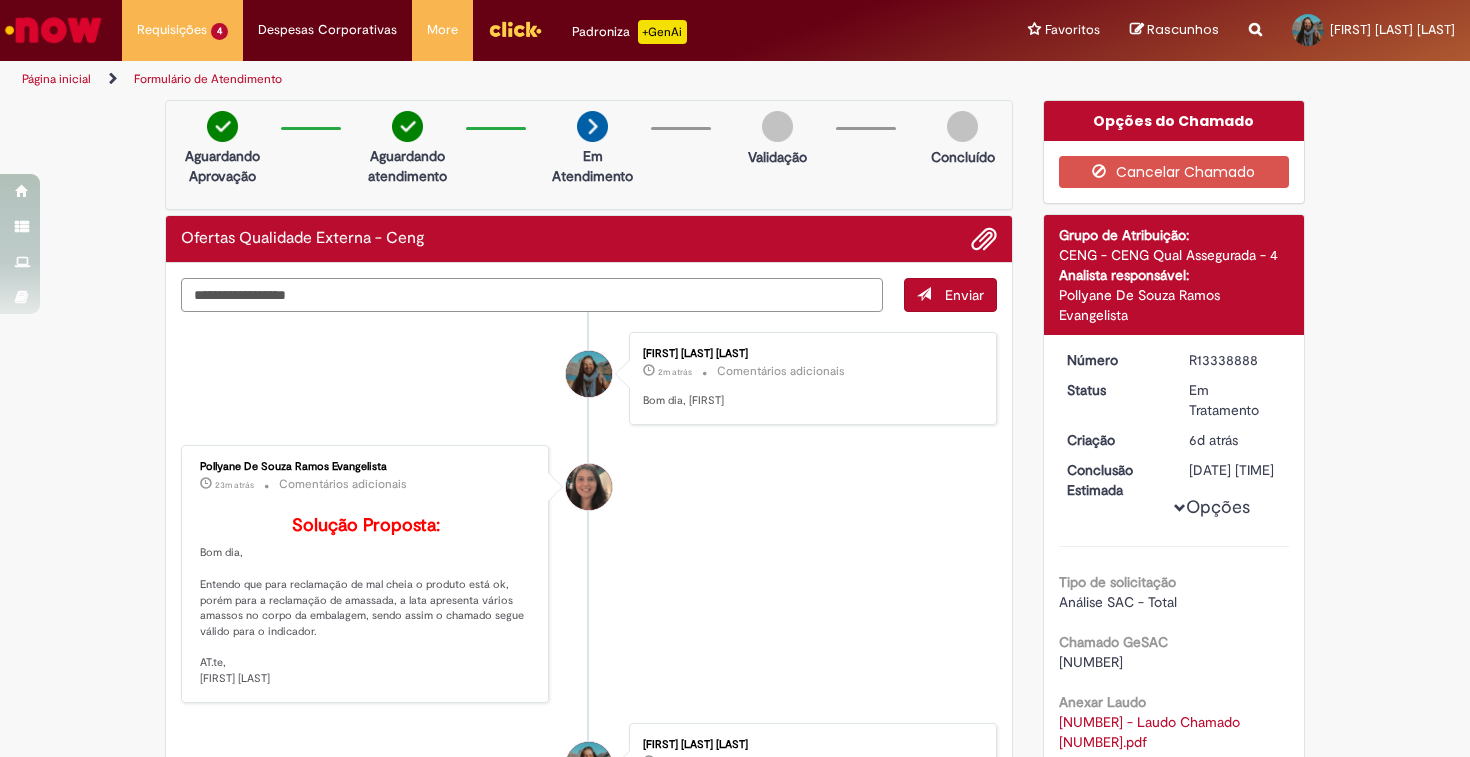 click on "**********" at bounding box center (532, 295) 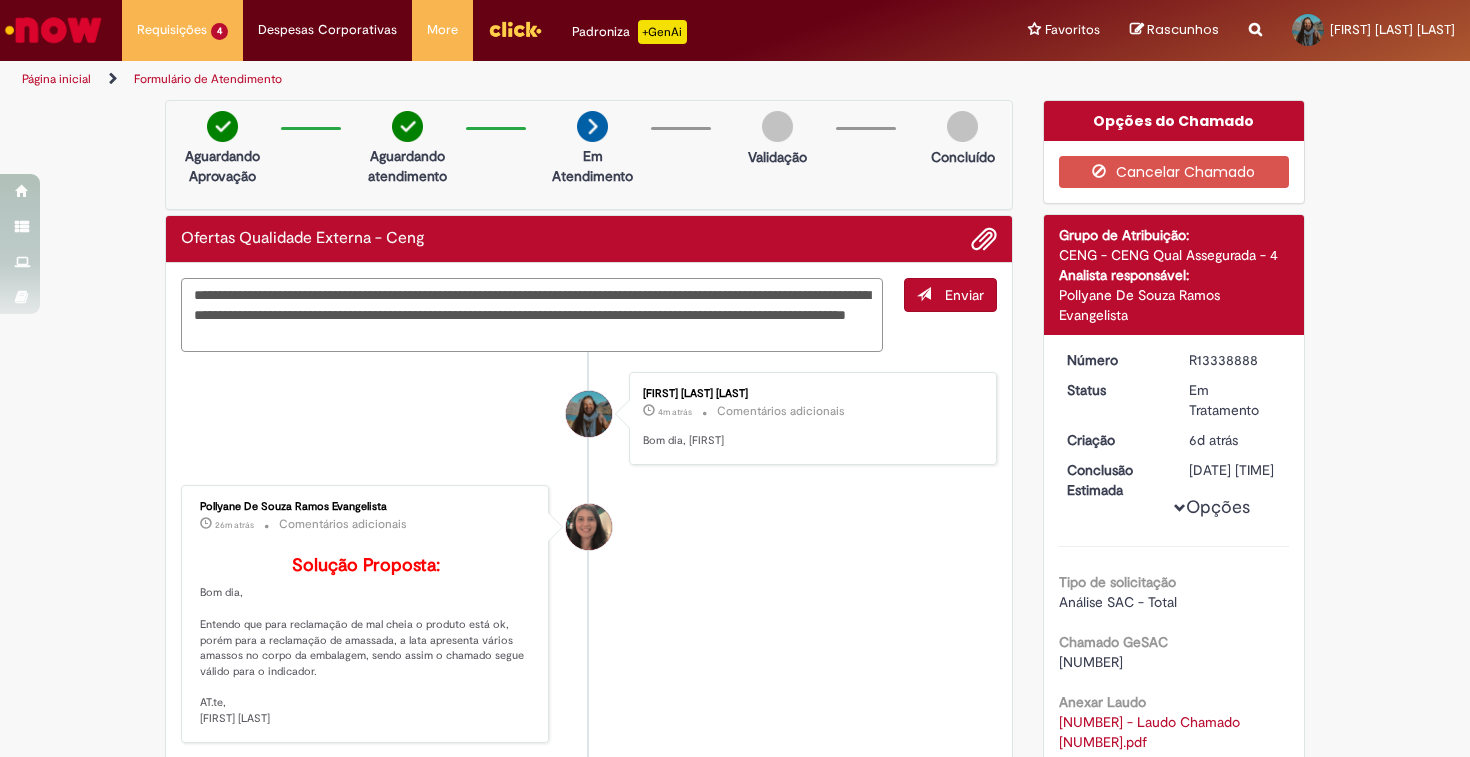 type on "**********" 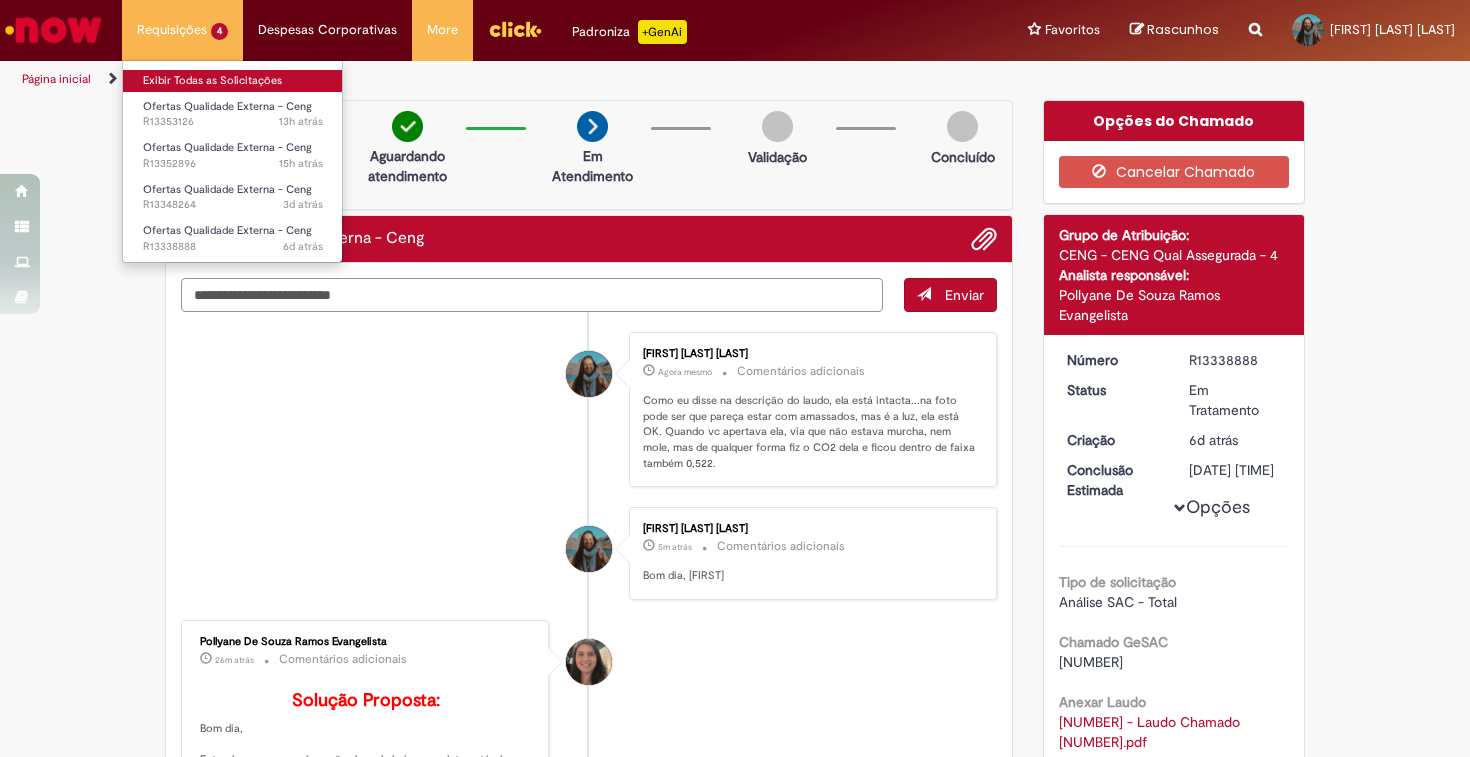 type 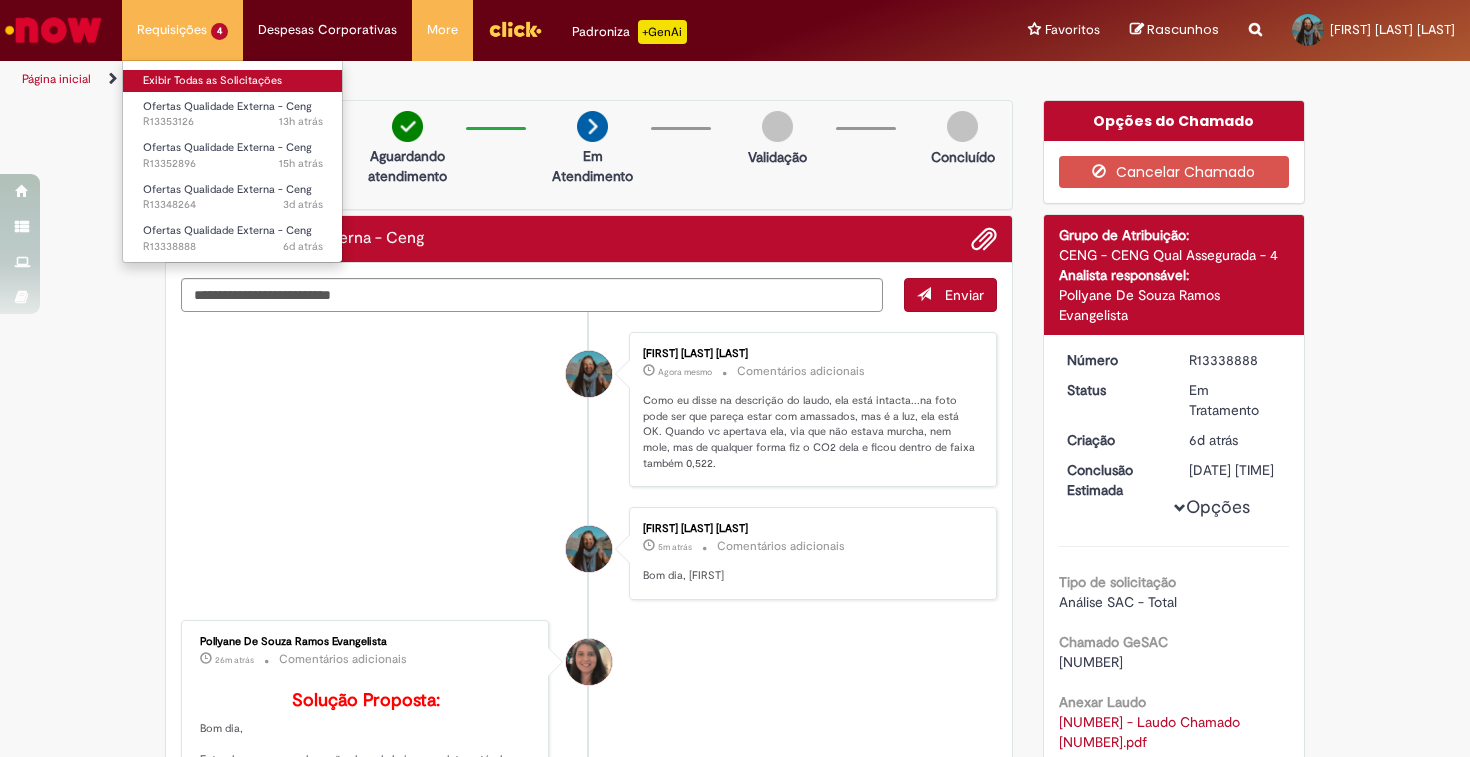 click on "Exibir Todas as Solicitações" at bounding box center [233, 81] 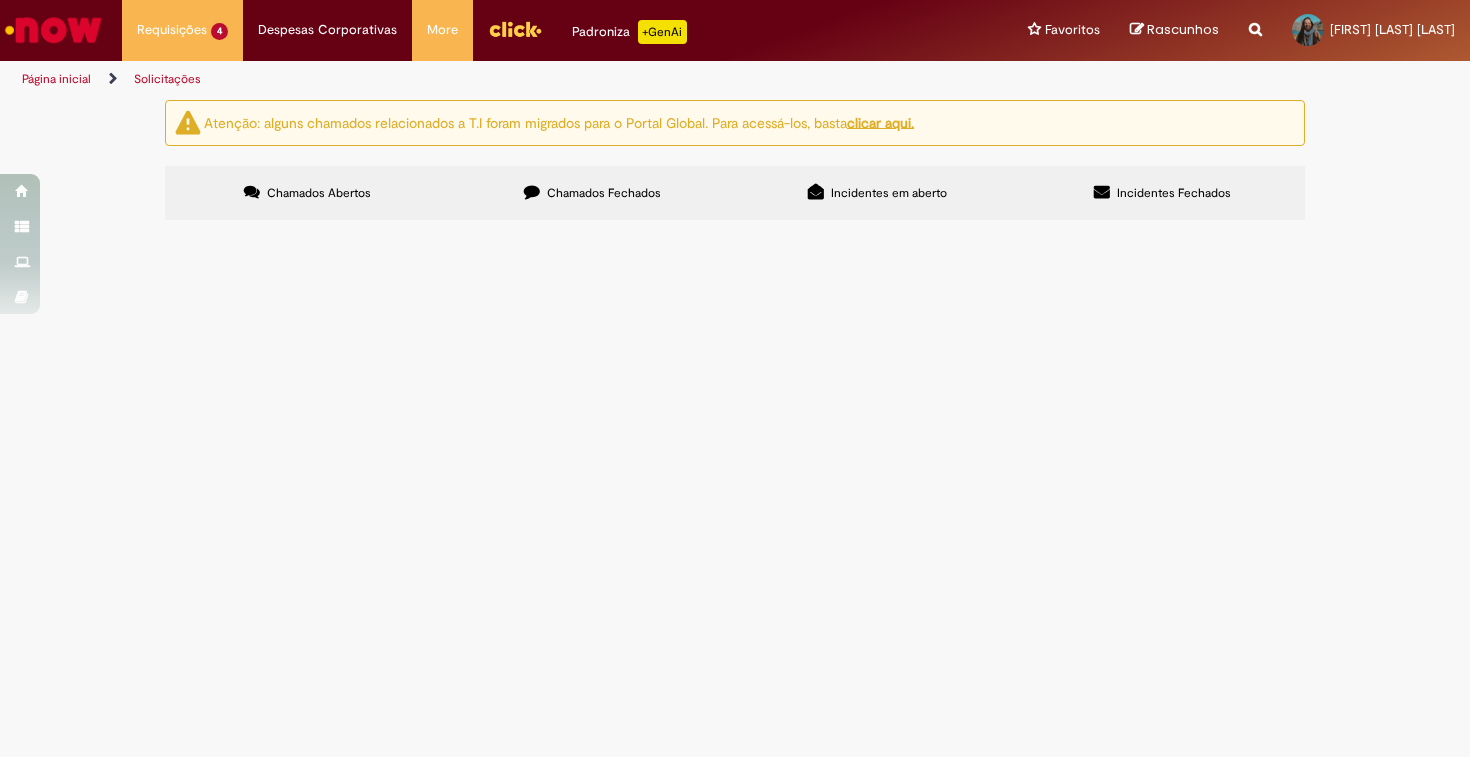 click on "Solicito a invalidação do chamado por se enquadrar no item J." at bounding box center [0, 0] 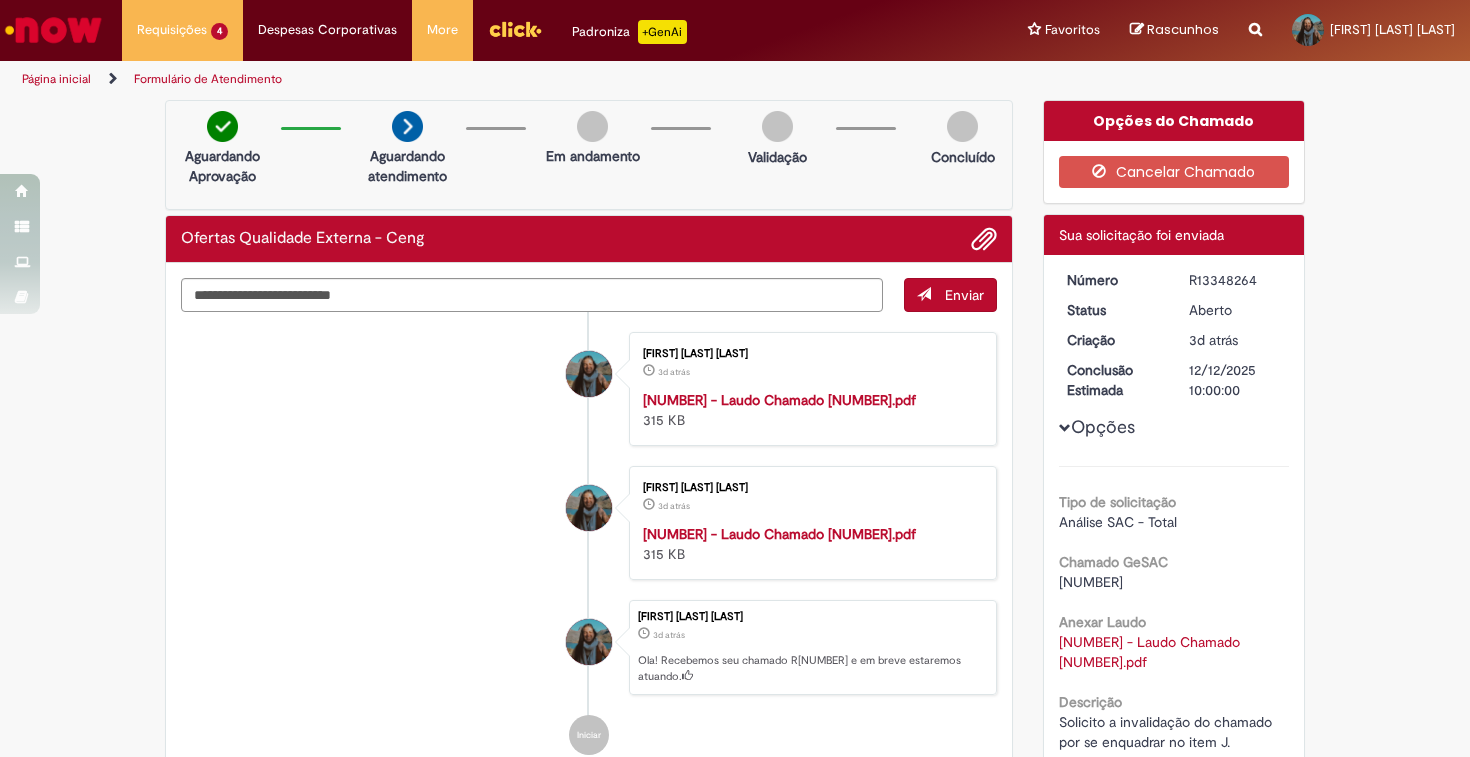 click on "06 - Laudo Chamado 438954.pdf" at bounding box center (779, 400) 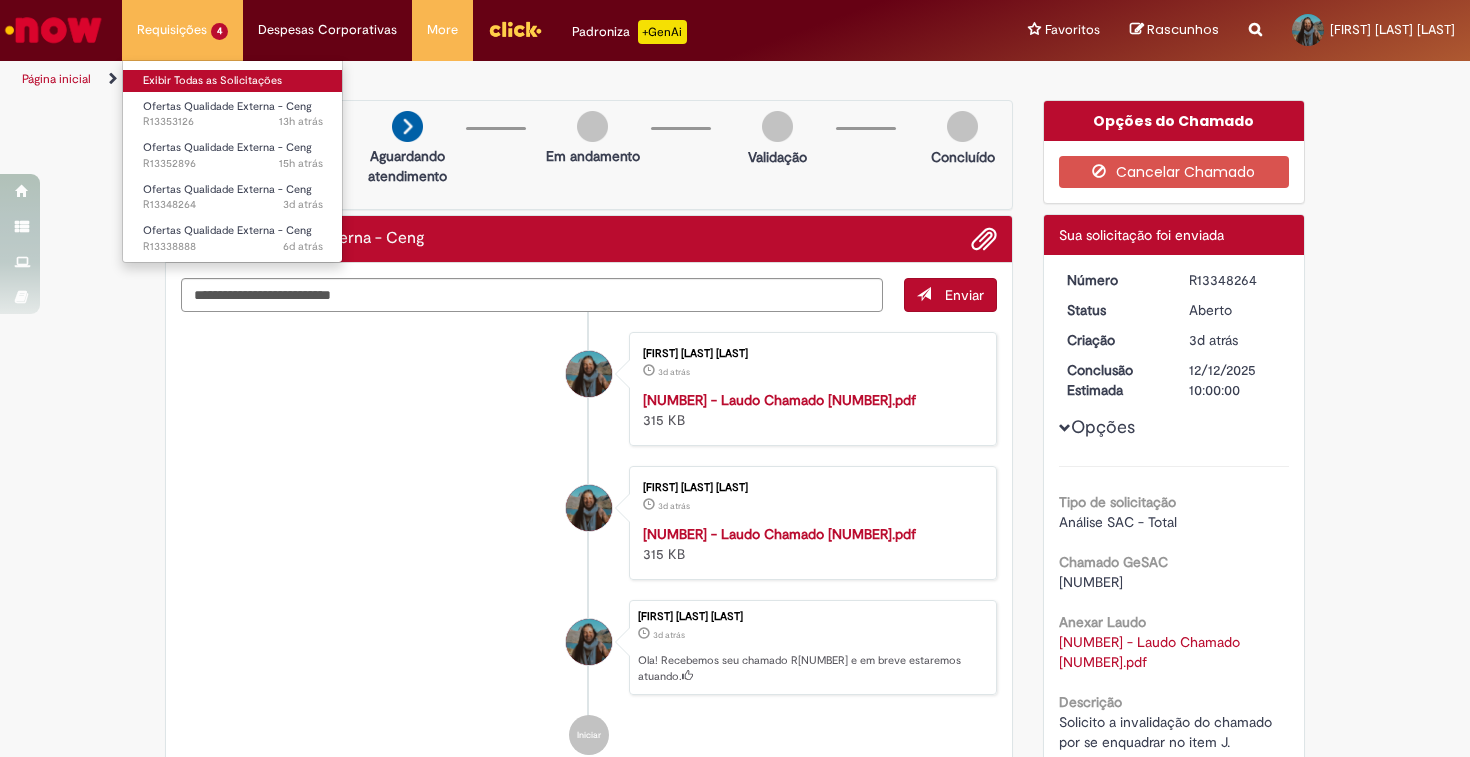 click on "Exibir Todas as Solicitações" at bounding box center [233, 81] 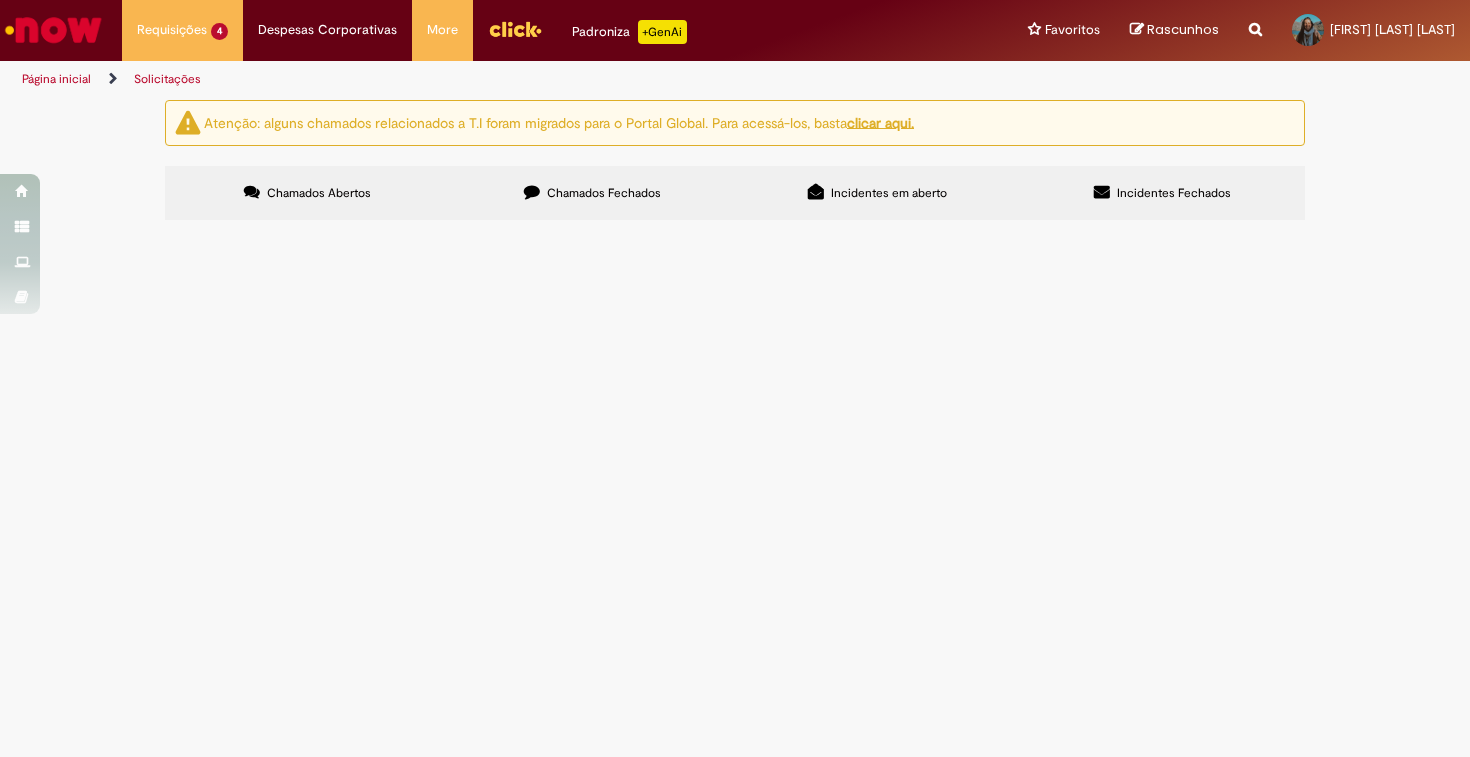 click on "Solicito a invalidação do chamado por se enquadrar no item K de expurgo." at bounding box center [0, 0] 